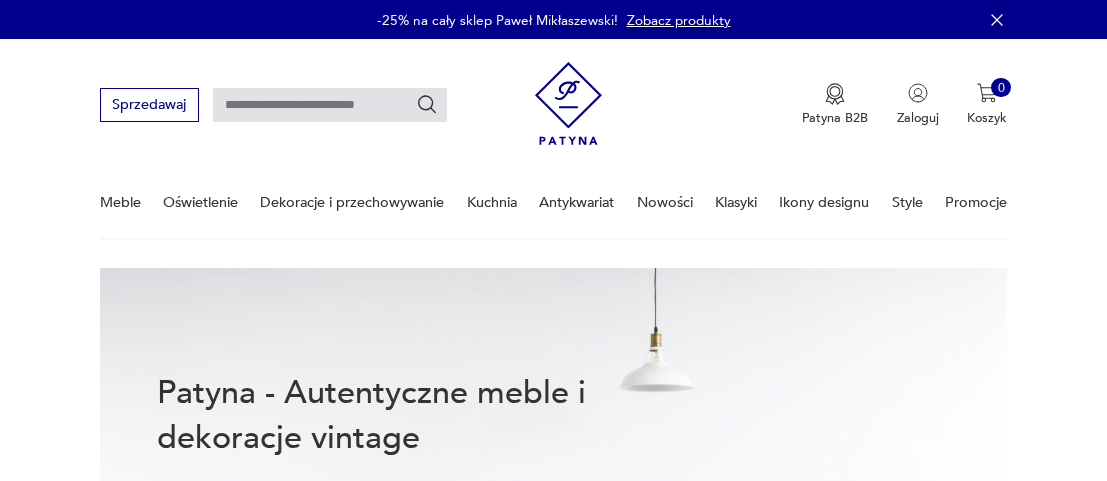 click at bounding box center (330, 105) 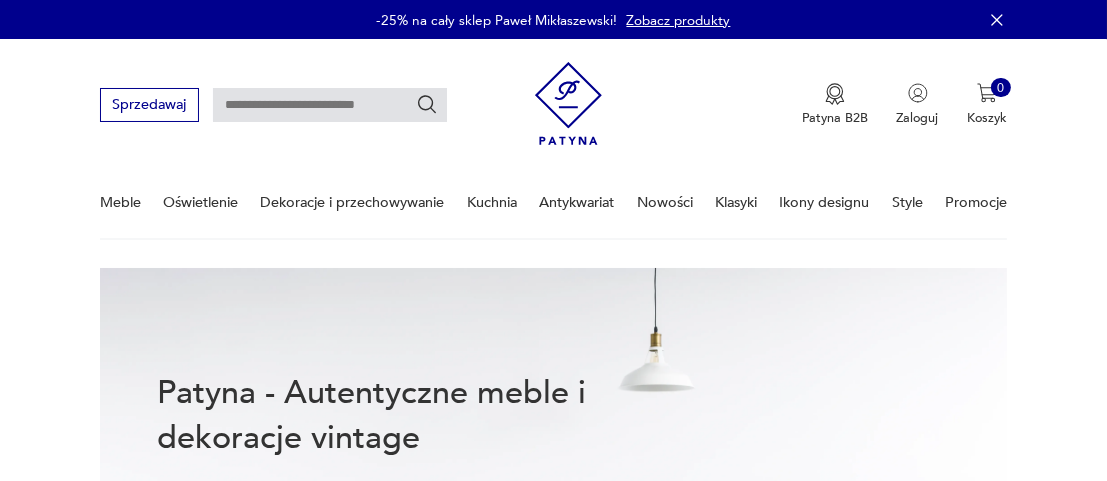 scroll, scrollTop: 0, scrollLeft: 0, axis: both 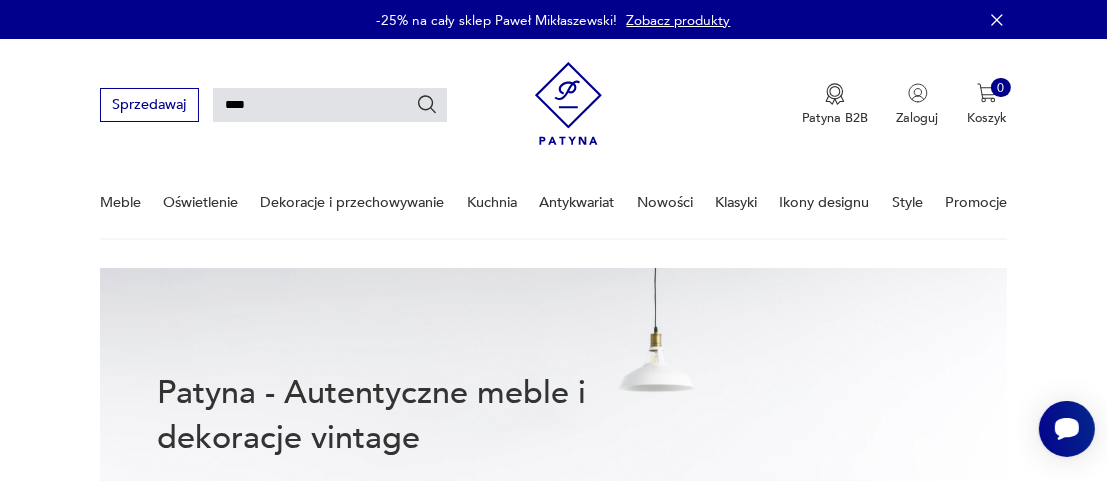 type on "****" 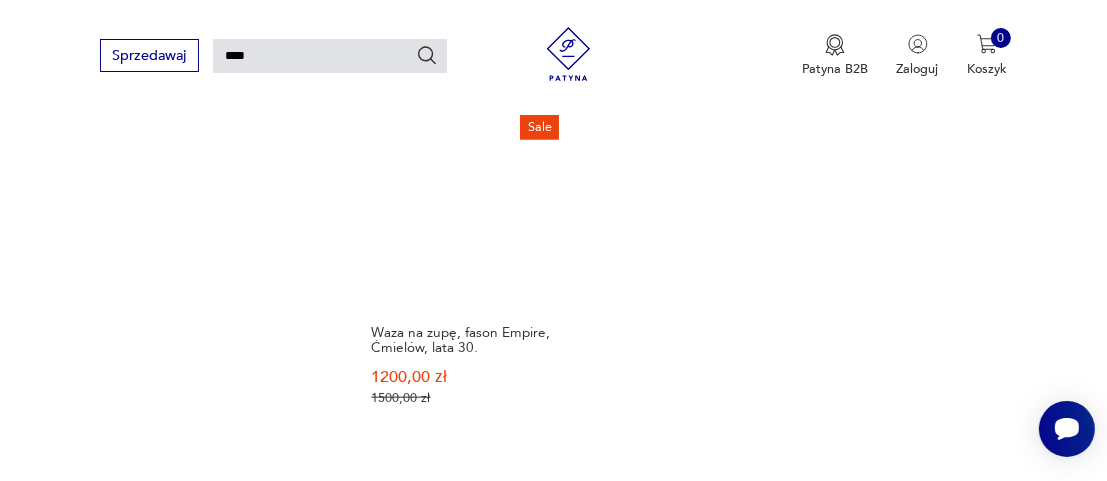 scroll, scrollTop: 2249, scrollLeft: 0, axis: vertical 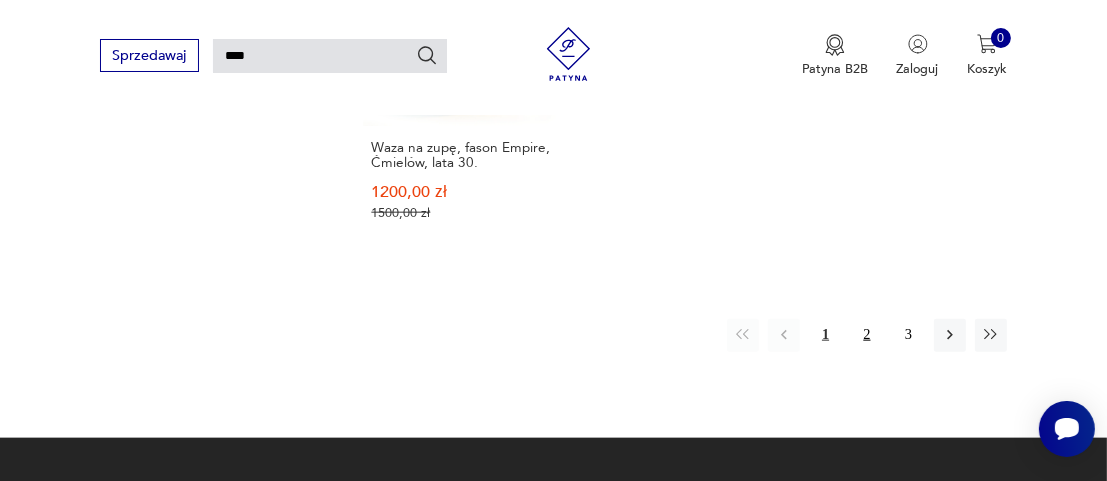 click on "2" at bounding box center (867, 335) 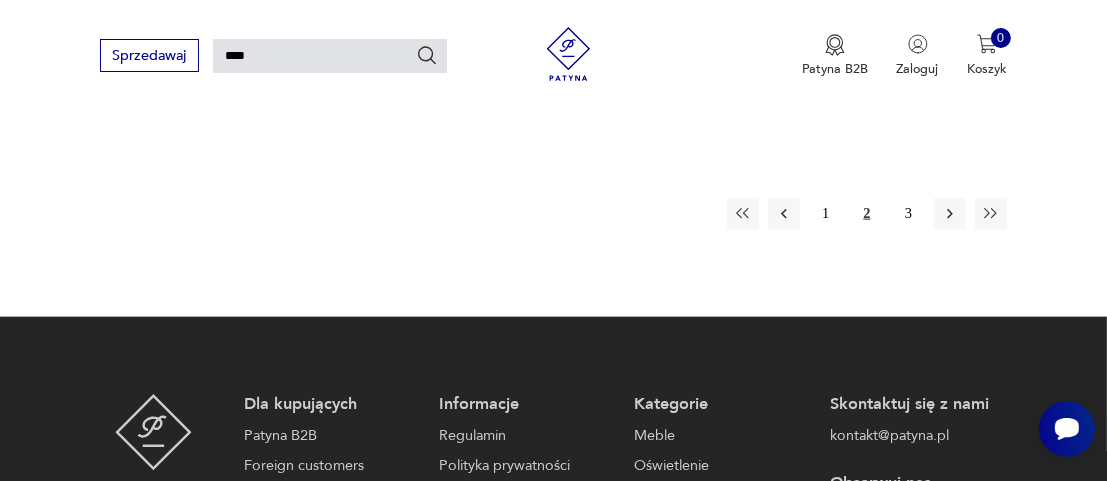 scroll, scrollTop: 2349, scrollLeft: 0, axis: vertical 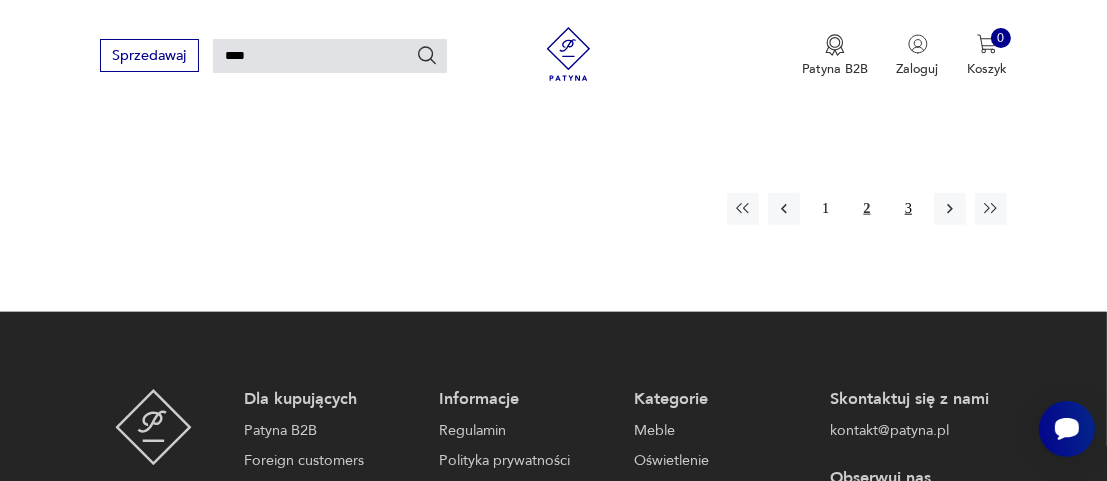 click on "3" at bounding box center [908, 209] 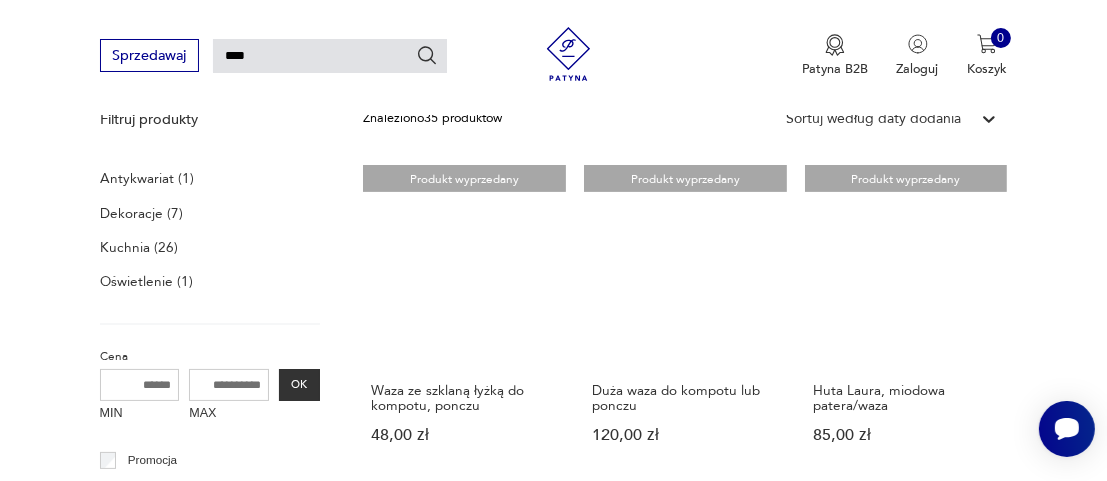 scroll, scrollTop: 477, scrollLeft: 0, axis: vertical 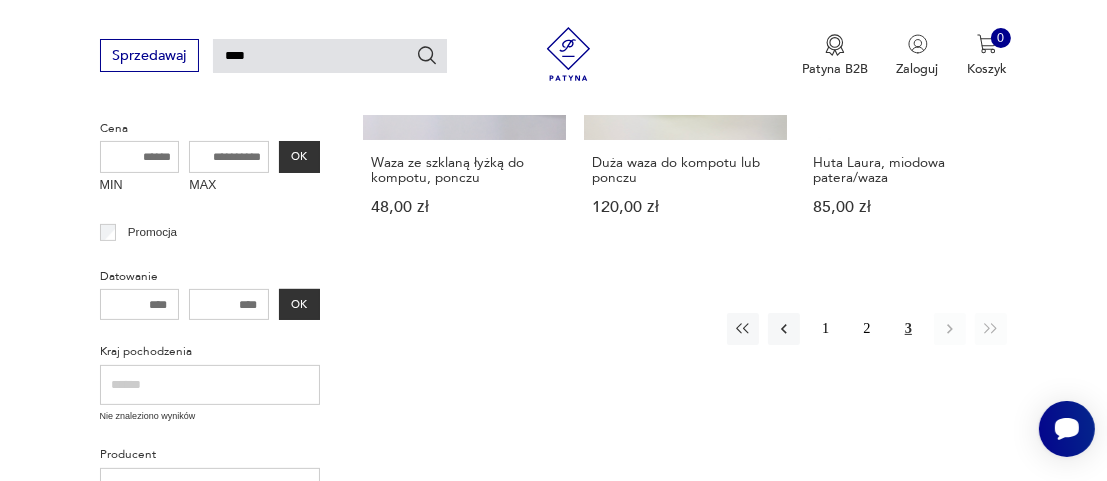 click on "****" at bounding box center (330, 56) 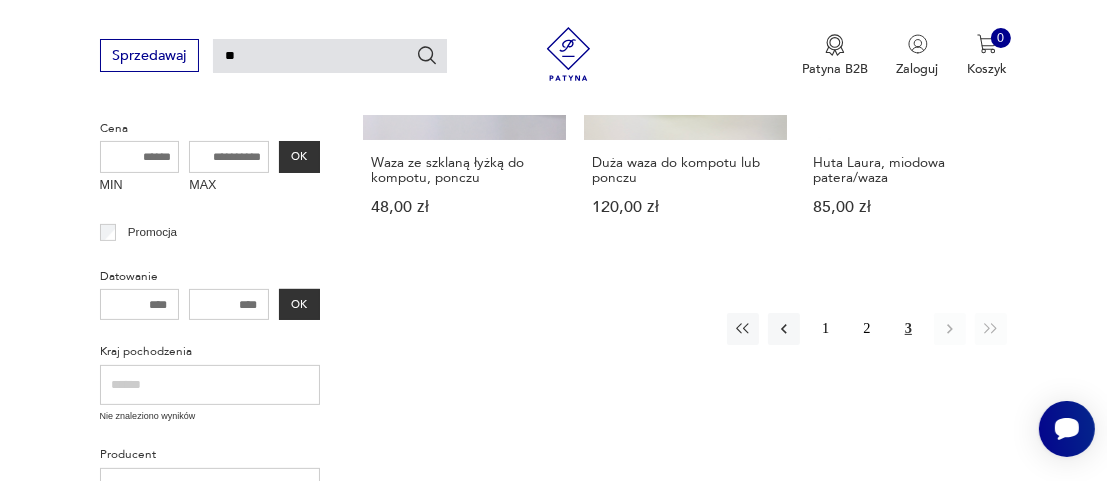 type on "*" 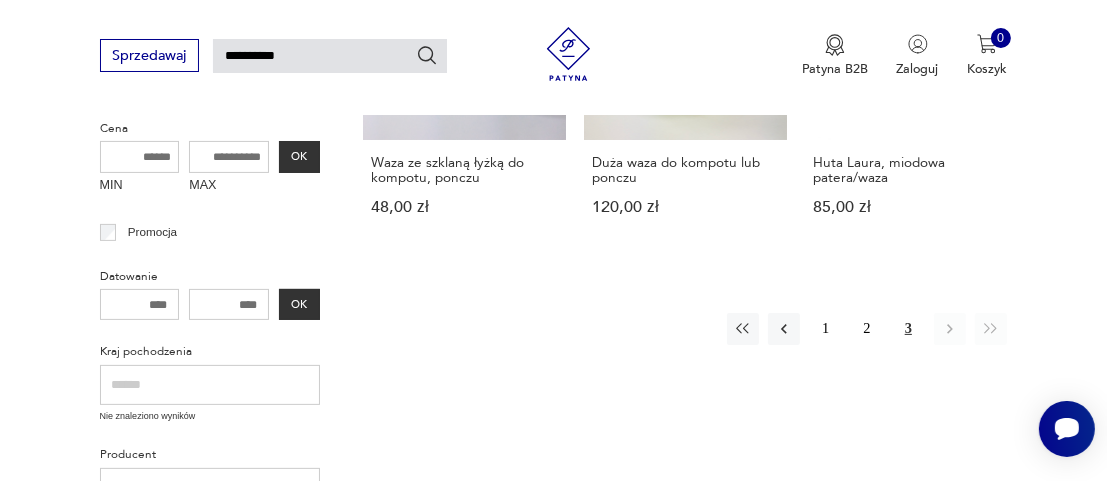type on "**********" 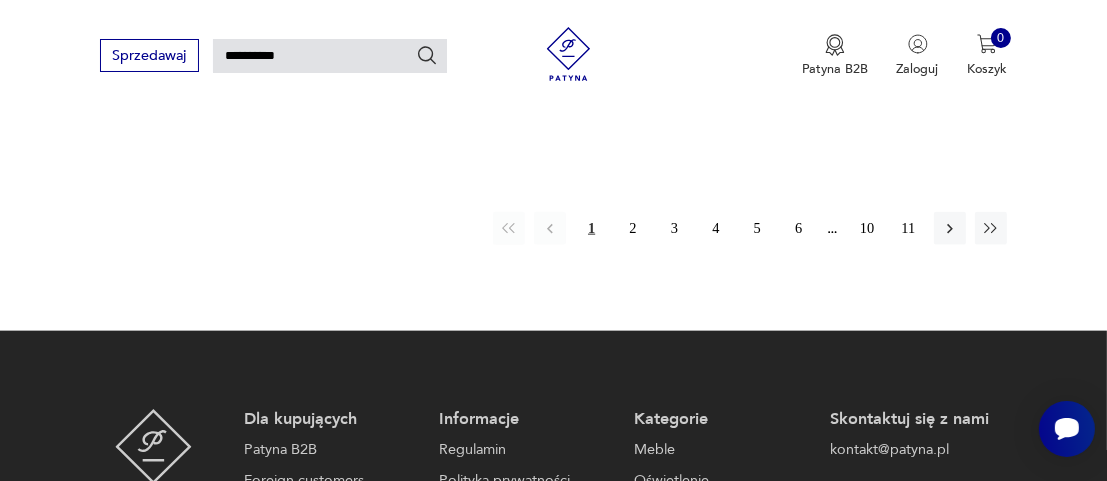 scroll, scrollTop: 2349, scrollLeft: 0, axis: vertical 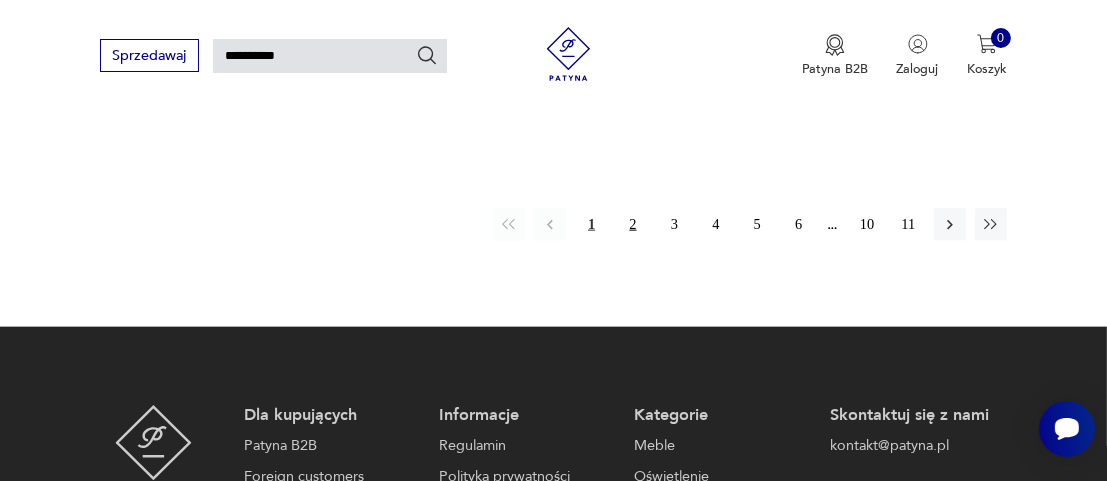 click on "2" at bounding box center [633, 224] 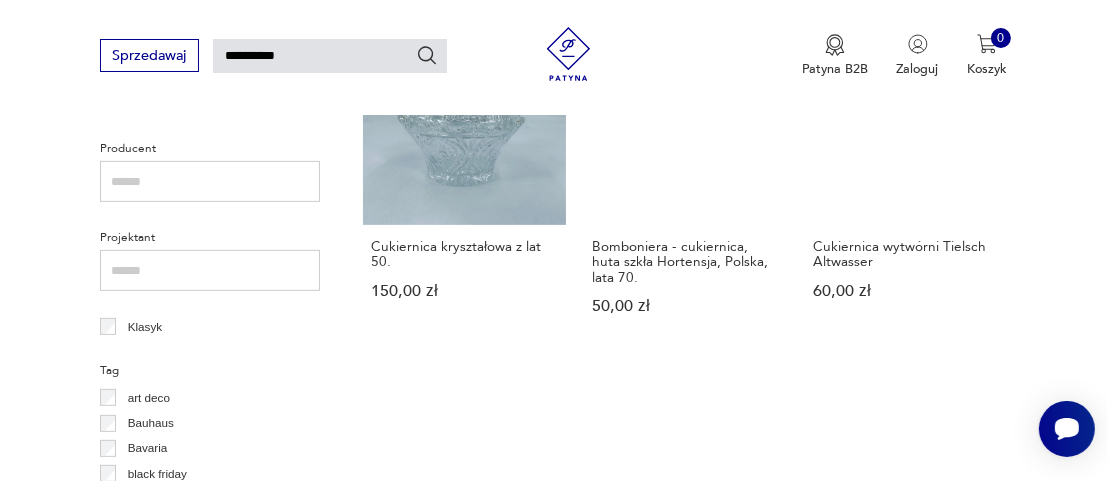 scroll, scrollTop: 949, scrollLeft: 0, axis: vertical 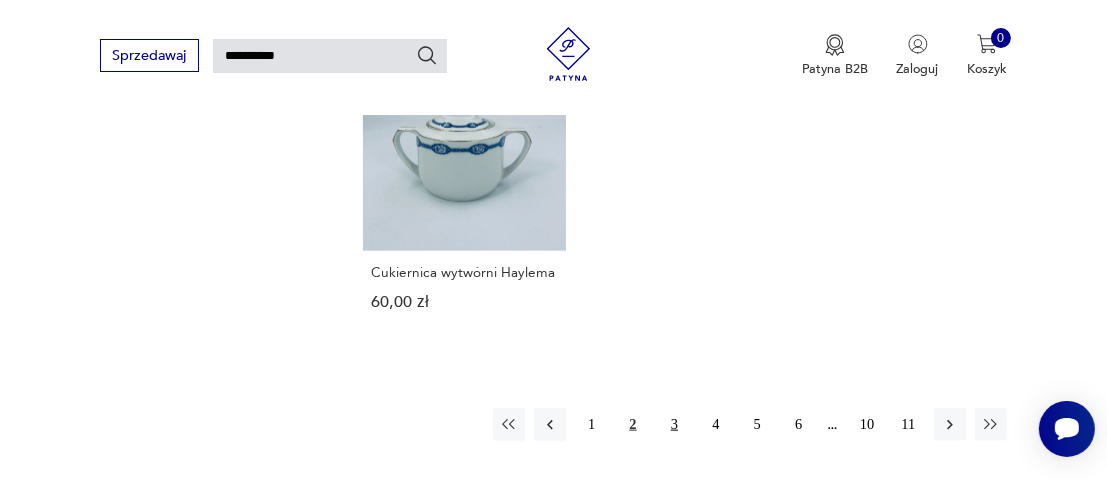 click on "3" at bounding box center (674, 424) 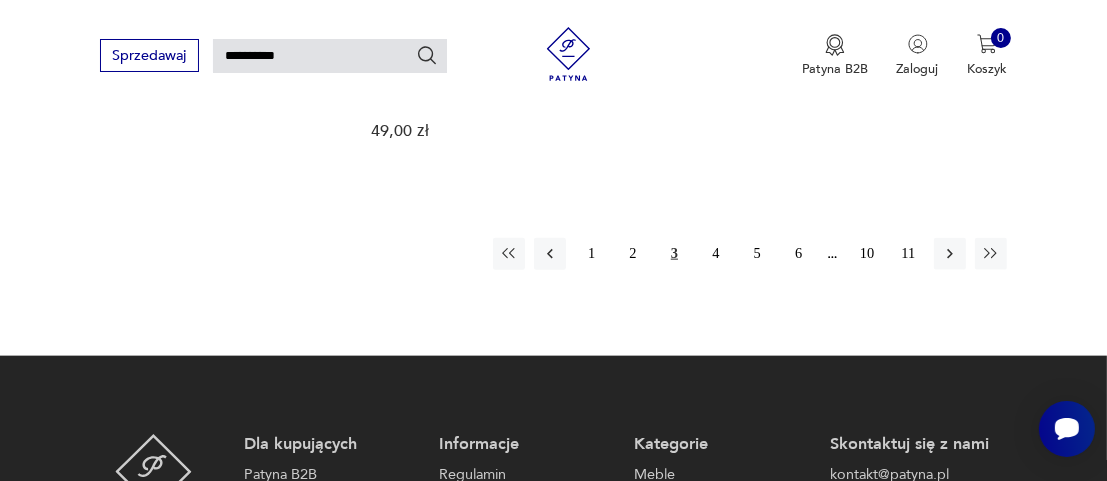 scroll, scrollTop: 2349, scrollLeft: 0, axis: vertical 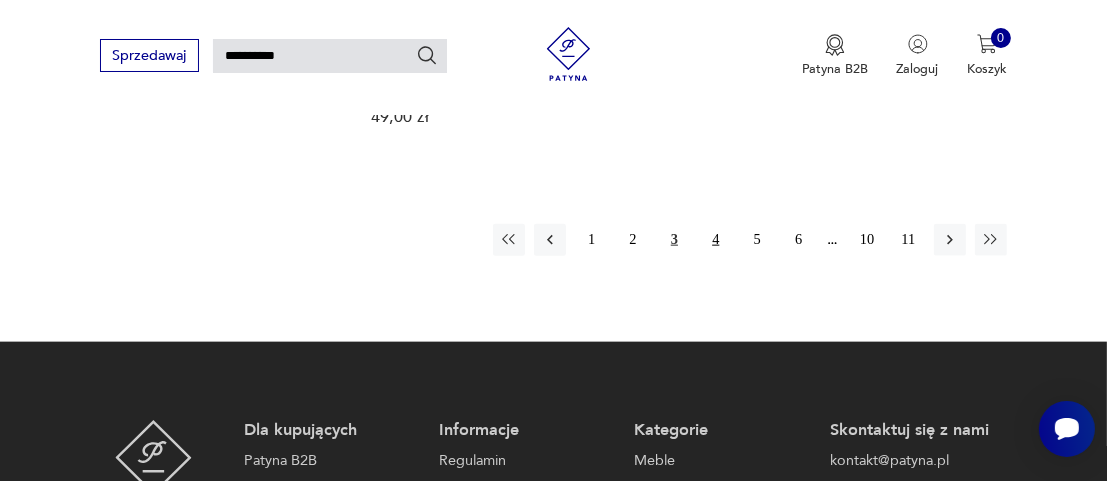 click on "4" at bounding box center (716, 240) 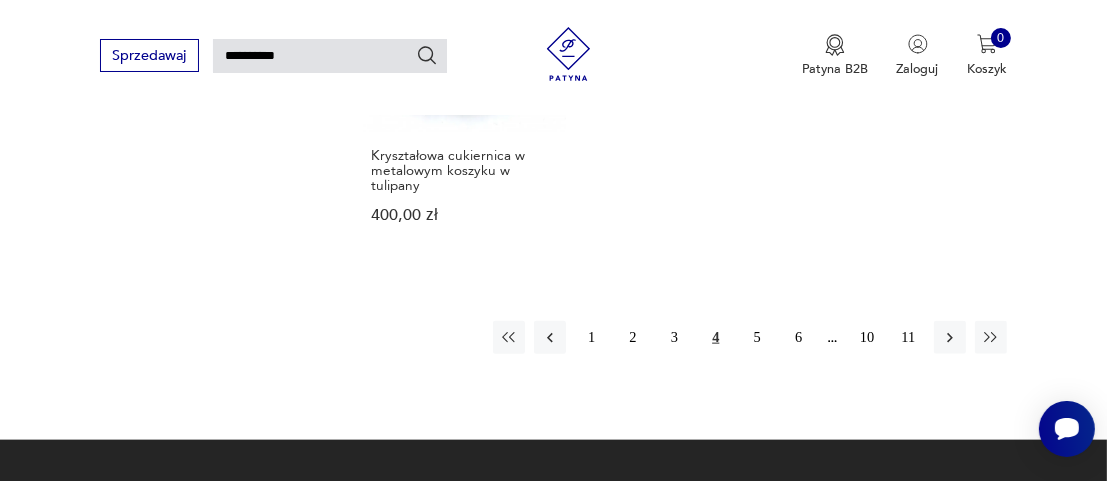 scroll, scrollTop: 2449, scrollLeft: 0, axis: vertical 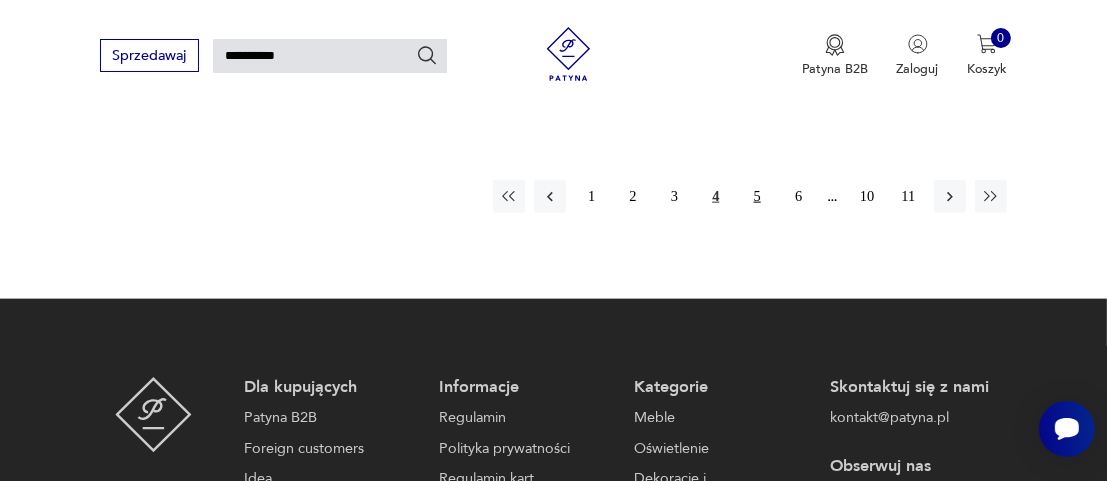 click on "5" at bounding box center (757, 196) 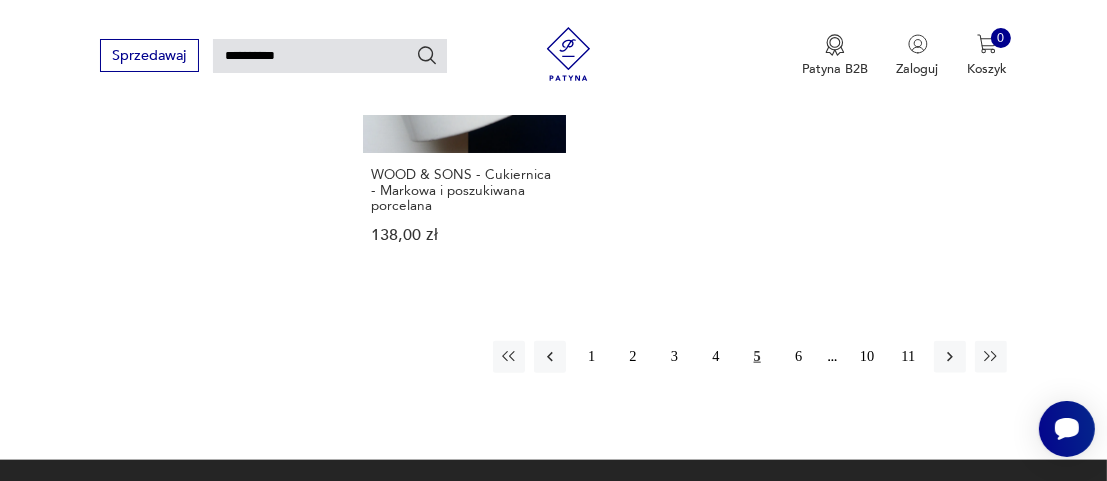 scroll, scrollTop: 2349, scrollLeft: 0, axis: vertical 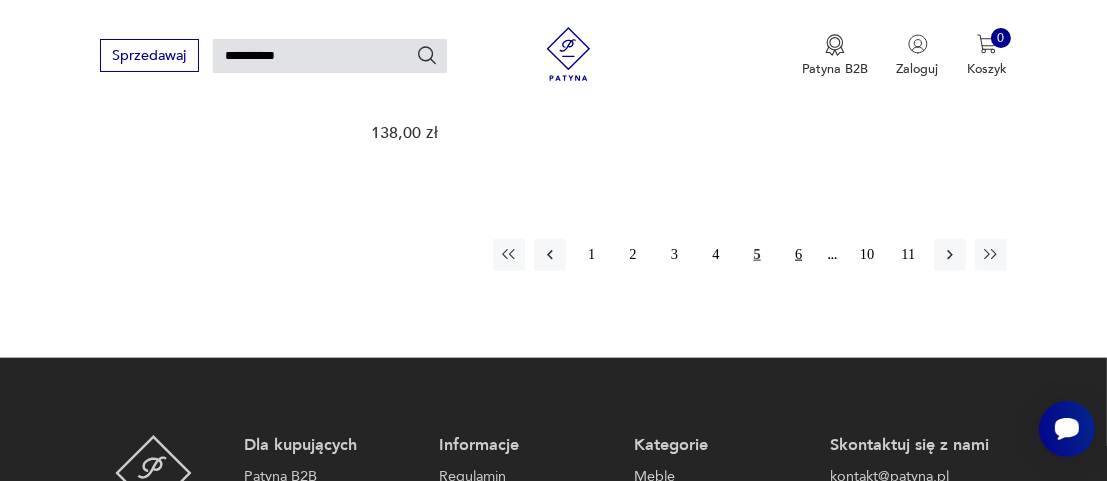 click on "6" at bounding box center [798, 255] 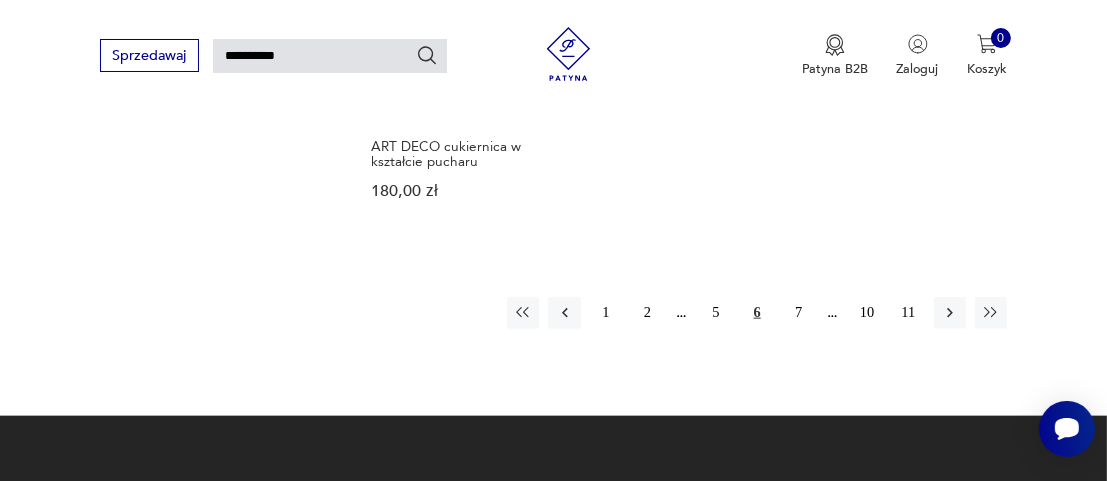 scroll, scrollTop: 2349, scrollLeft: 0, axis: vertical 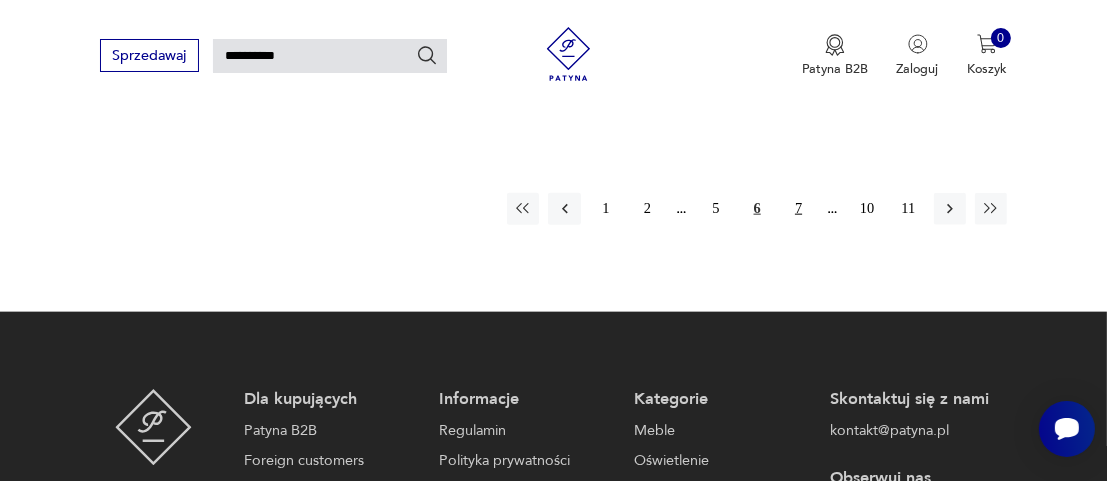 click on "7" at bounding box center (798, 209) 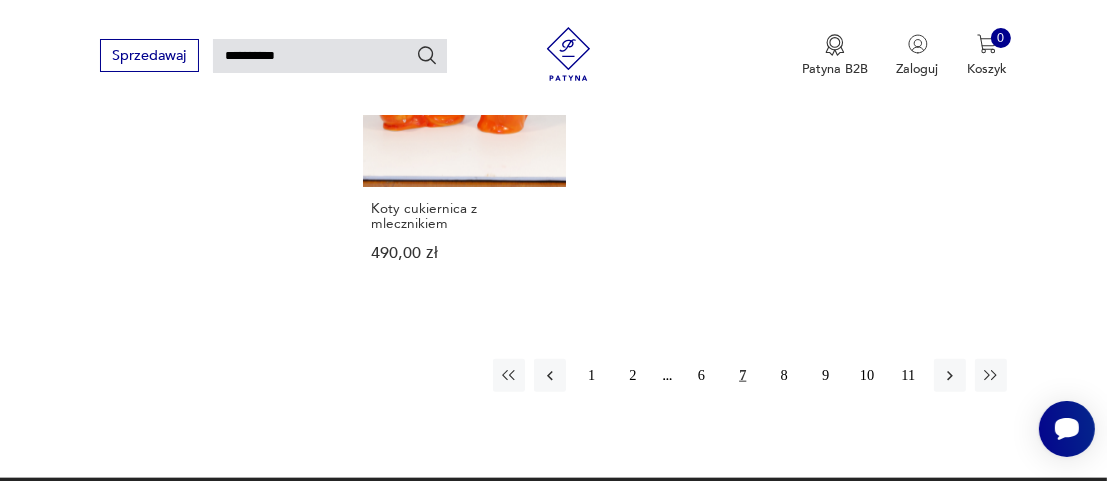 scroll, scrollTop: 2249, scrollLeft: 0, axis: vertical 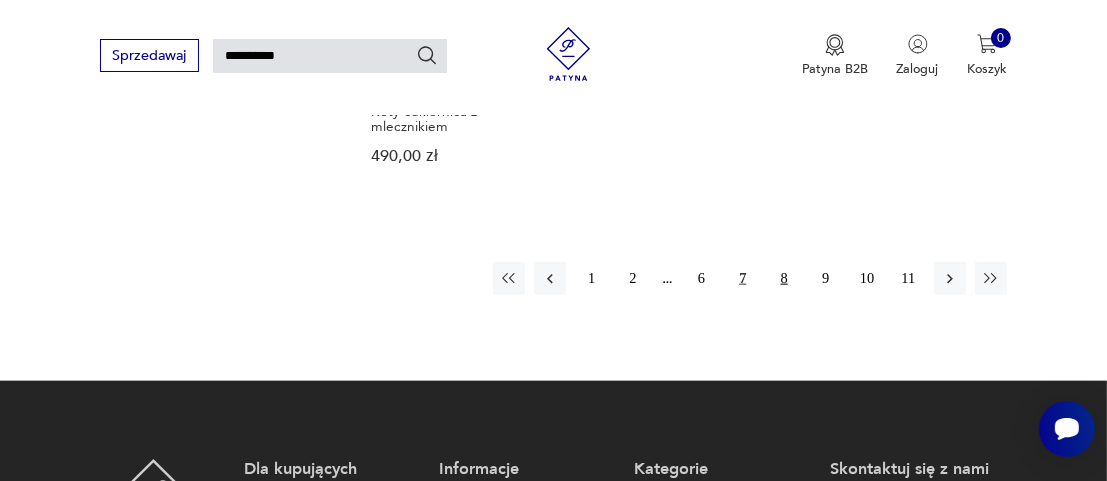 click on "8" at bounding box center [784, 278] 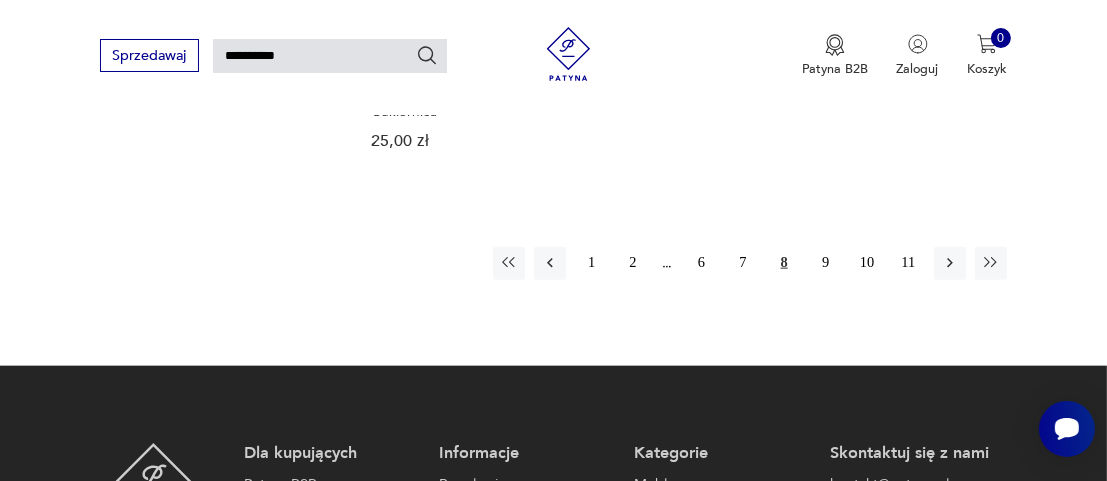 scroll, scrollTop: 2249, scrollLeft: 0, axis: vertical 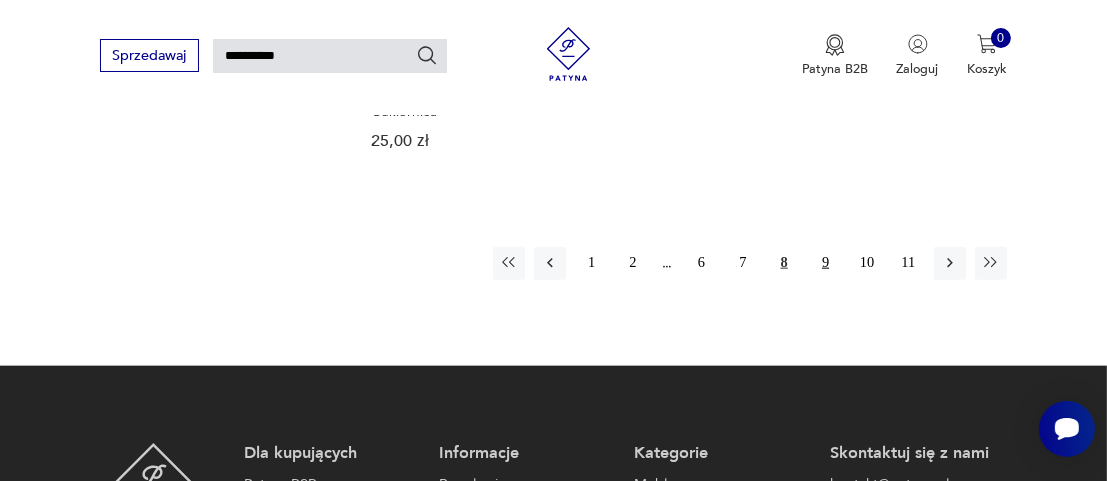 click on "9" at bounding box center (825, 263) 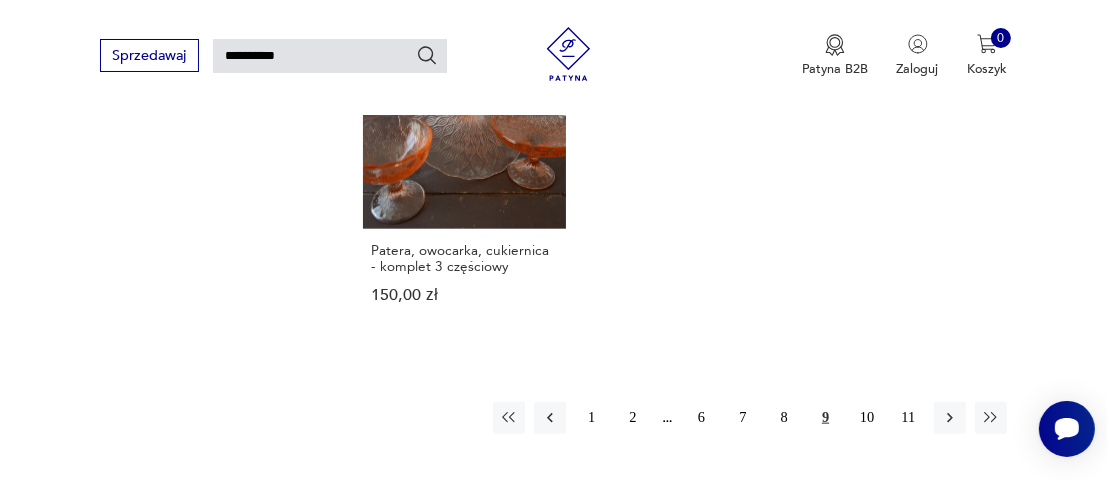 scroll, scrollTop: 2349, scrollLeft: 0, axis: vertical 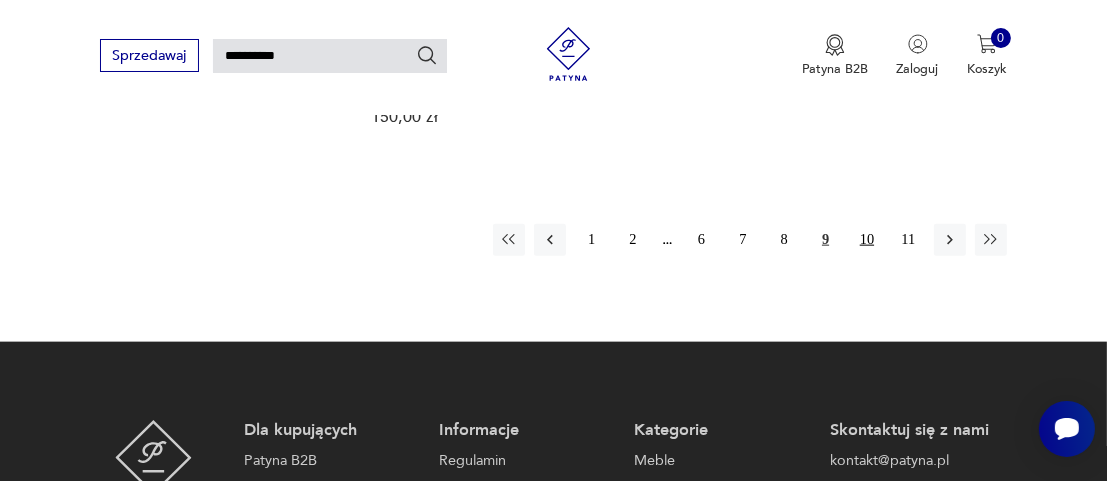 click on "10" at bounding box center [867, 240] 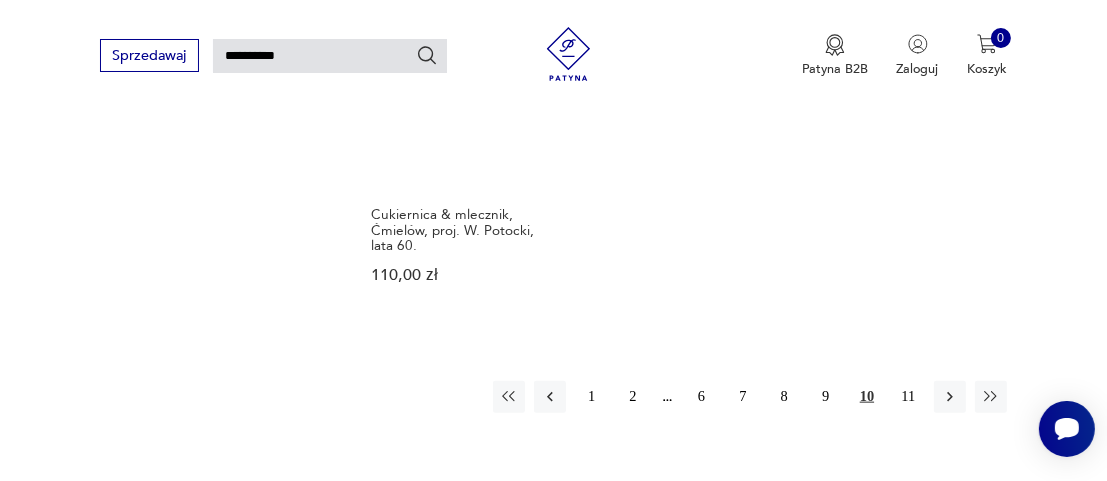 scroll, scrollTop: 2249, scrollLeft: 0, axis: vertical 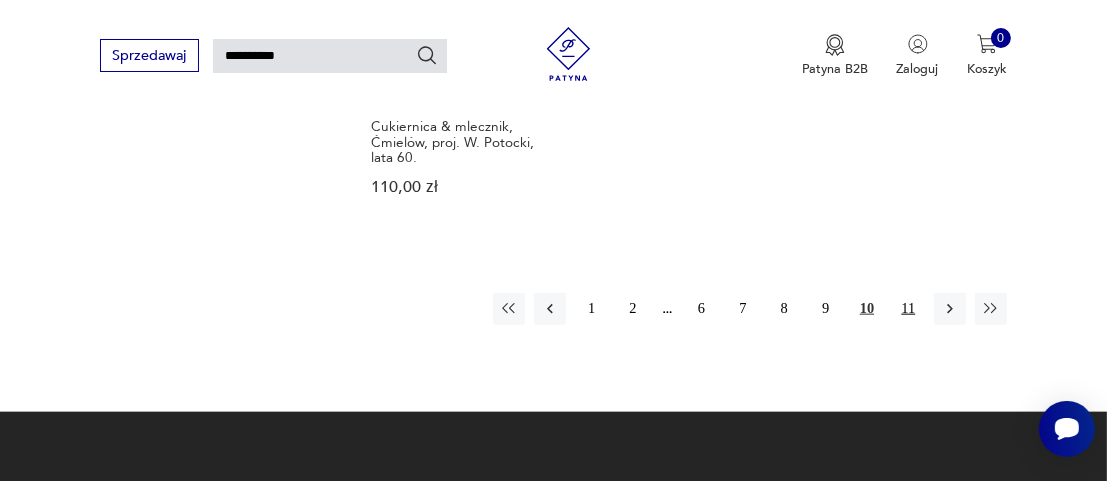 click on "11" at bounding box center [908, 309] 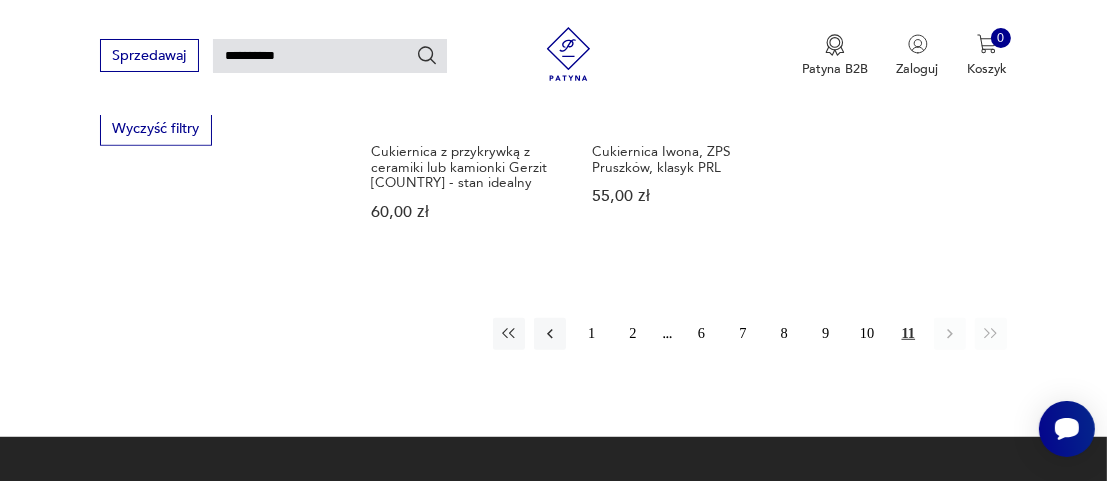 scroll, scrollTop: 1249, scrollLeft: 0, axis: vertical 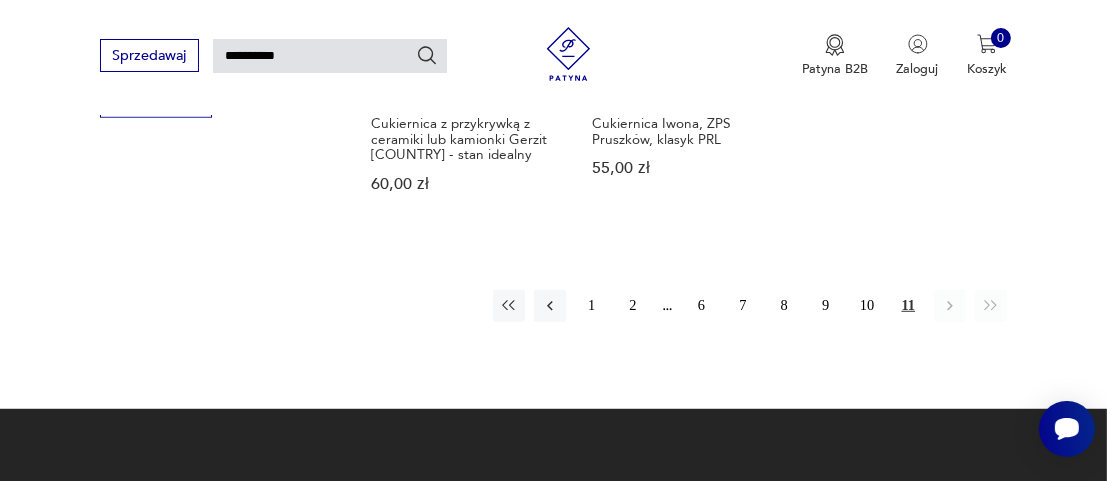 click on "**********" at bounding box center [330, 56] 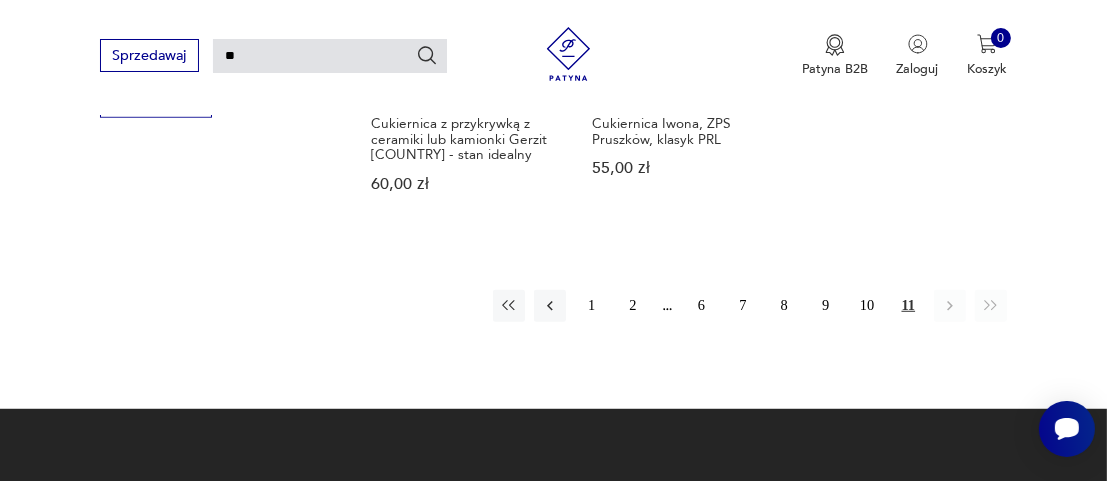 type on "*" 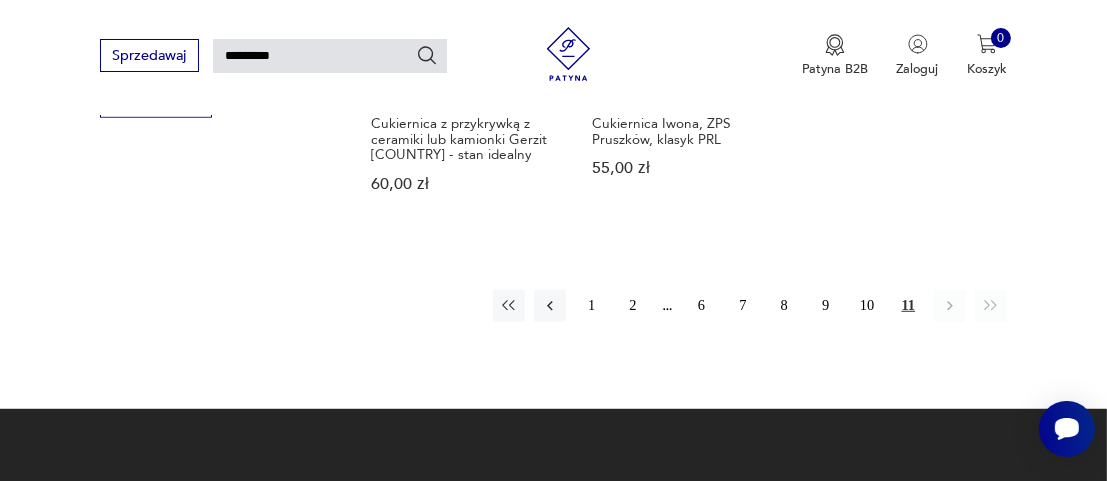 type on "*********" 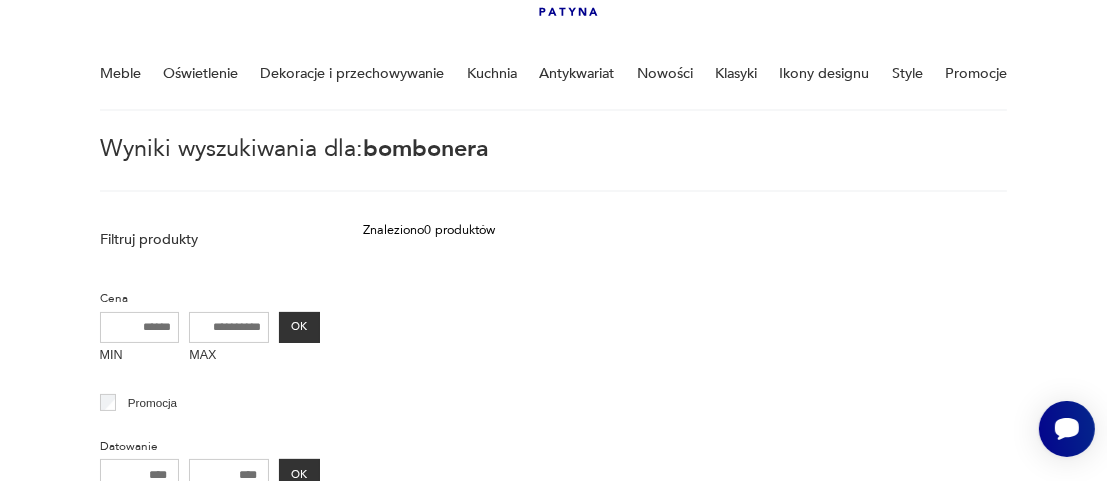 scroll, scrollTop: 49, scrollLeft: 0, axis: vertical 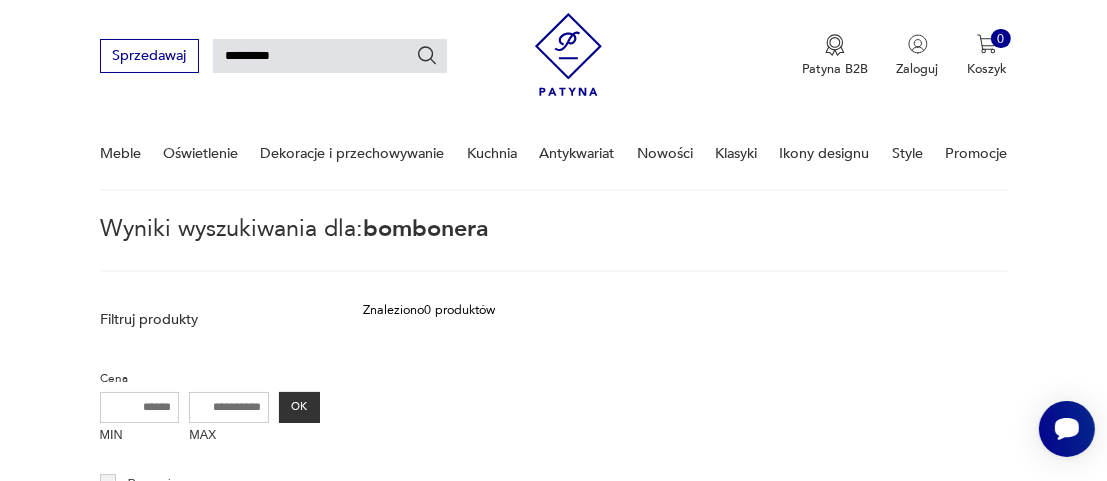 click on "*********" at bounding box center (330, 56) 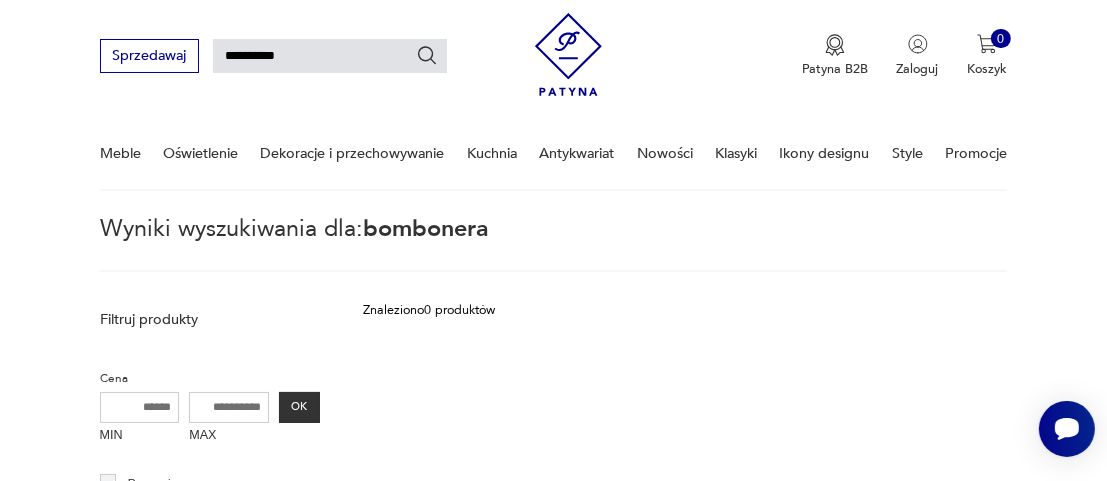type on "**********" 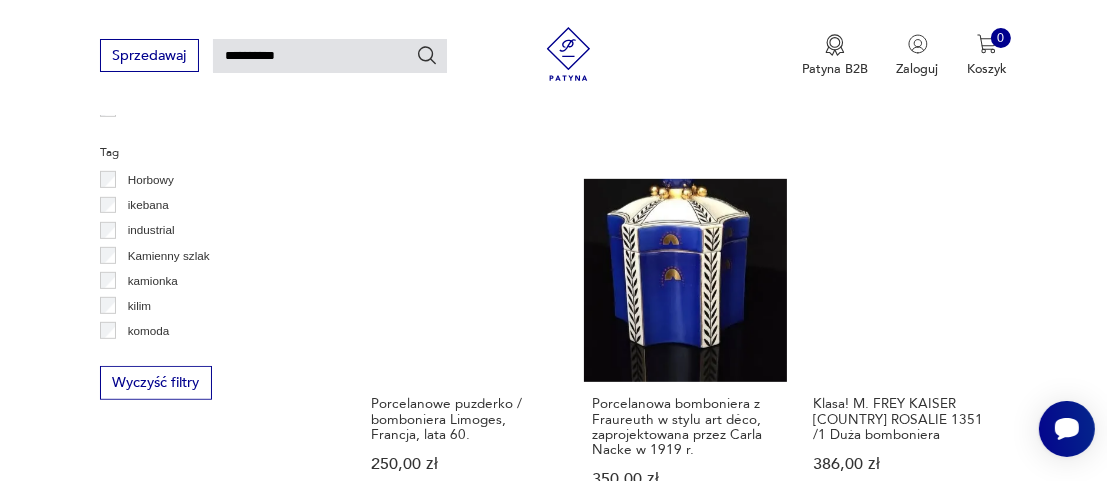 scroll, scrollTop: 949, scrollLeft: 0, axis: vertical 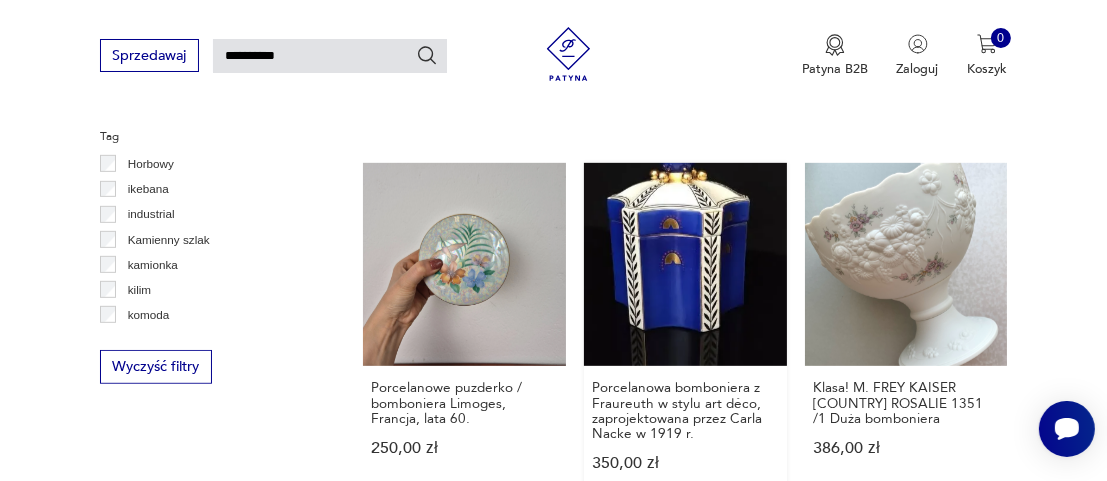 click on "Porcelanowa bomboniera z Fraureuth w stylu art déco, zaprojektowana przez [PERSON] w 1919 r. 350,00 zł" at bounding box center [685, 334] 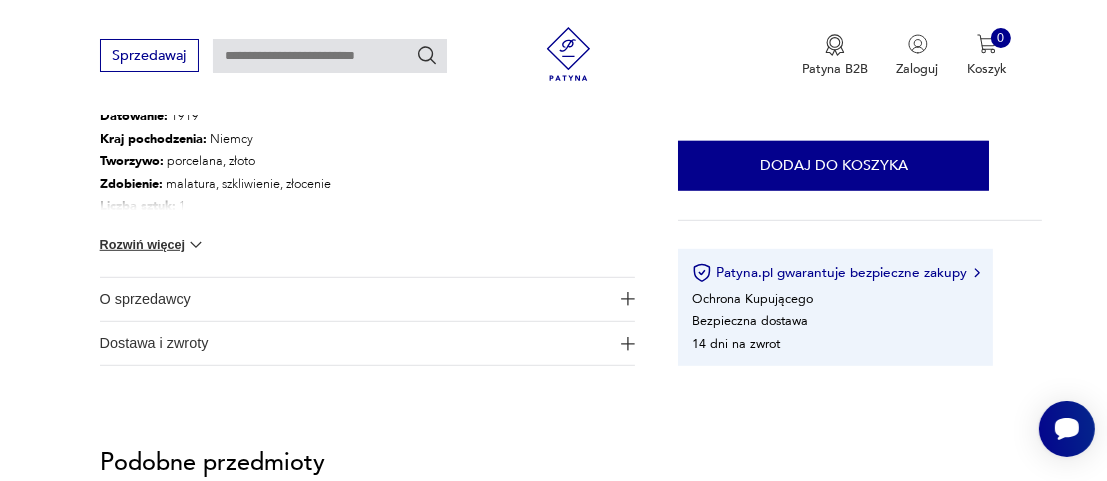 scroll, scrollTop: 1200, scrollLeft: 0, axis: vertical 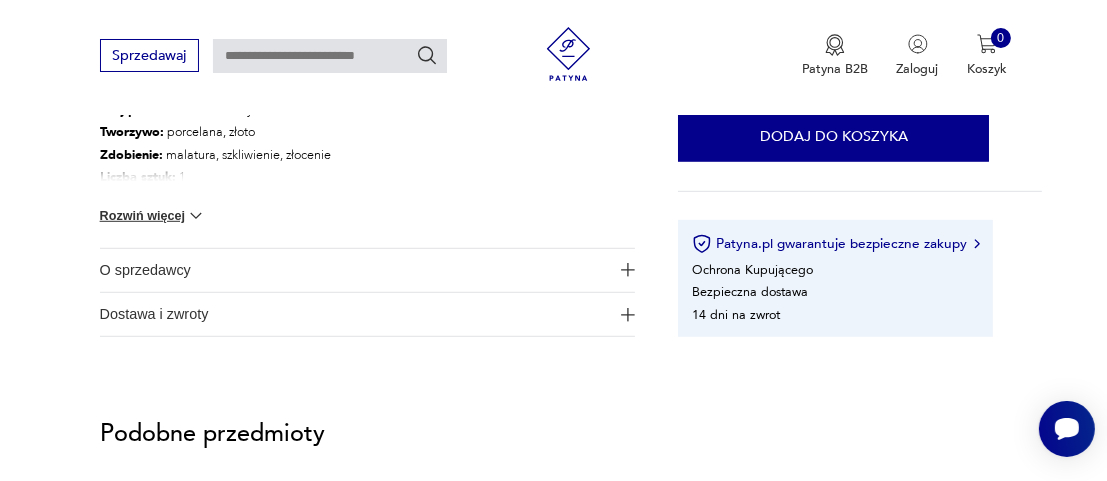 click at bounding box center [196, 216] 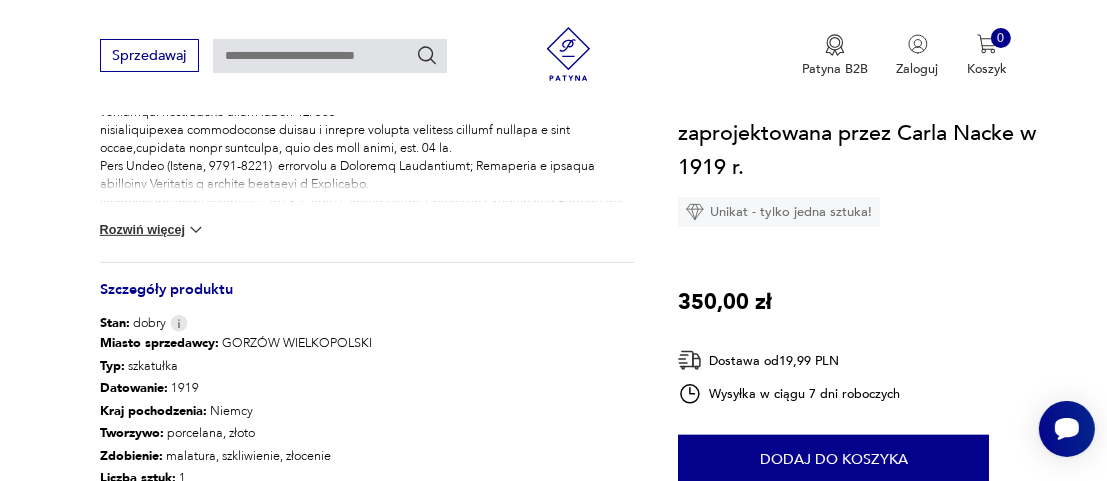 scroll, scrollTop: 300, scrollLeft: 0, axis: vertical 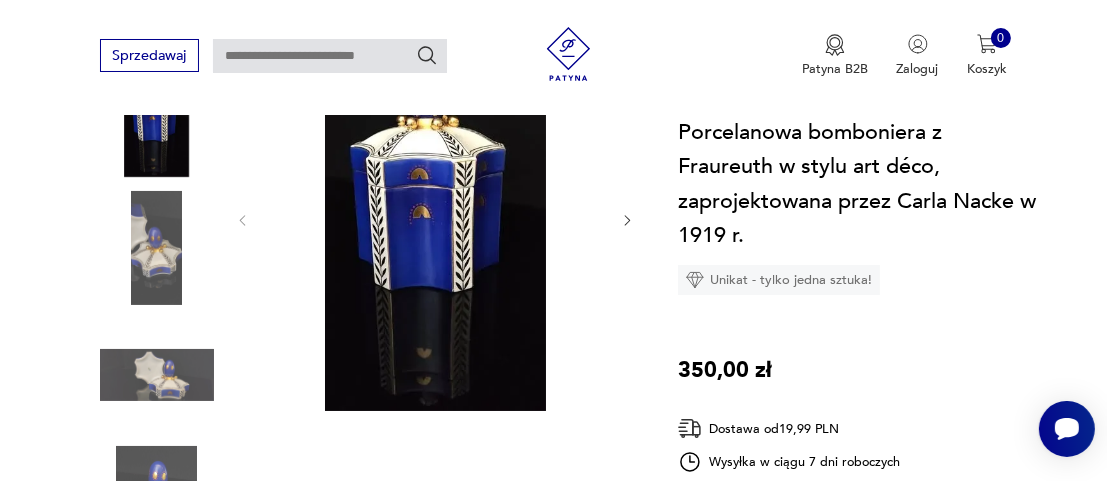 type on "**********" 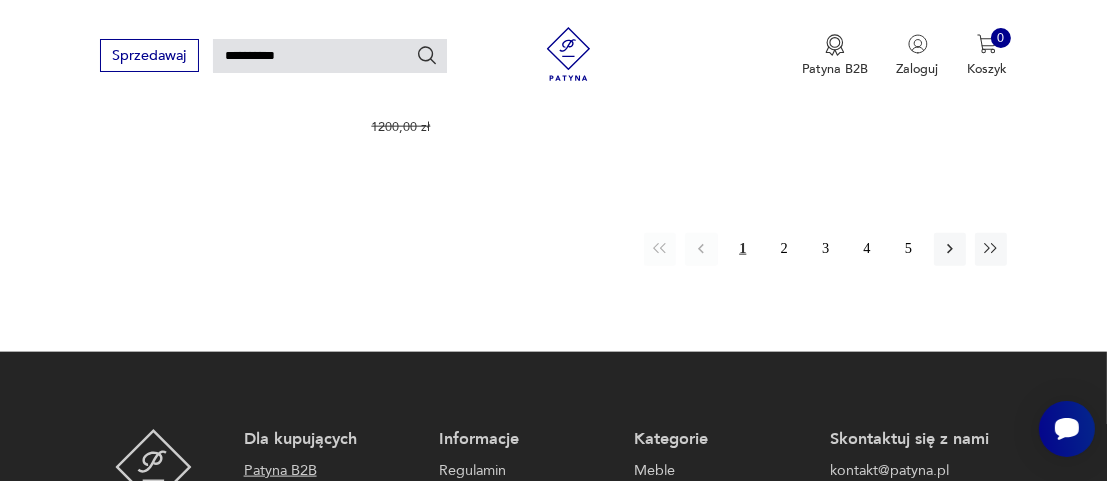 scroll, scrollTop: 2300, scrollLeft: 0, axis: vertical 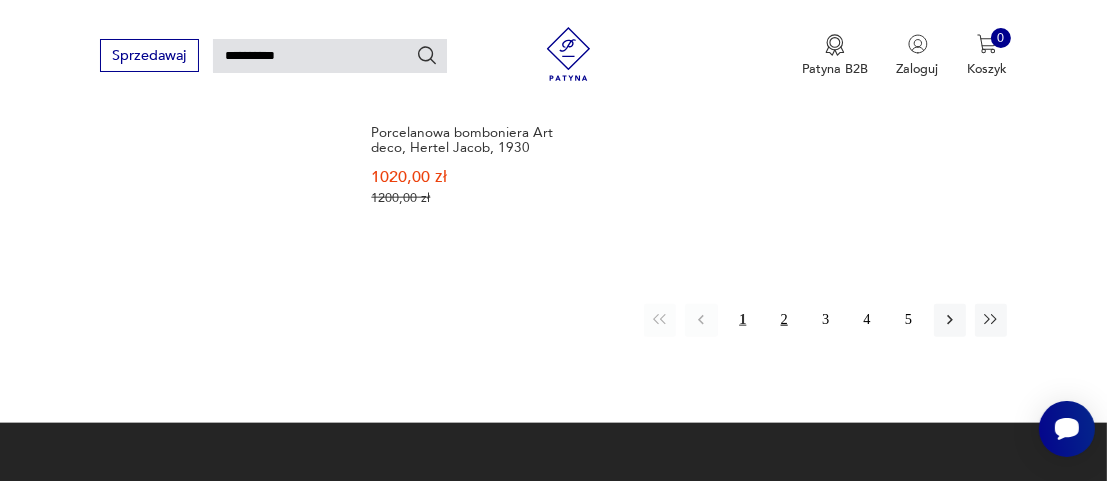 click on "2" at bounding box center [784, 320] 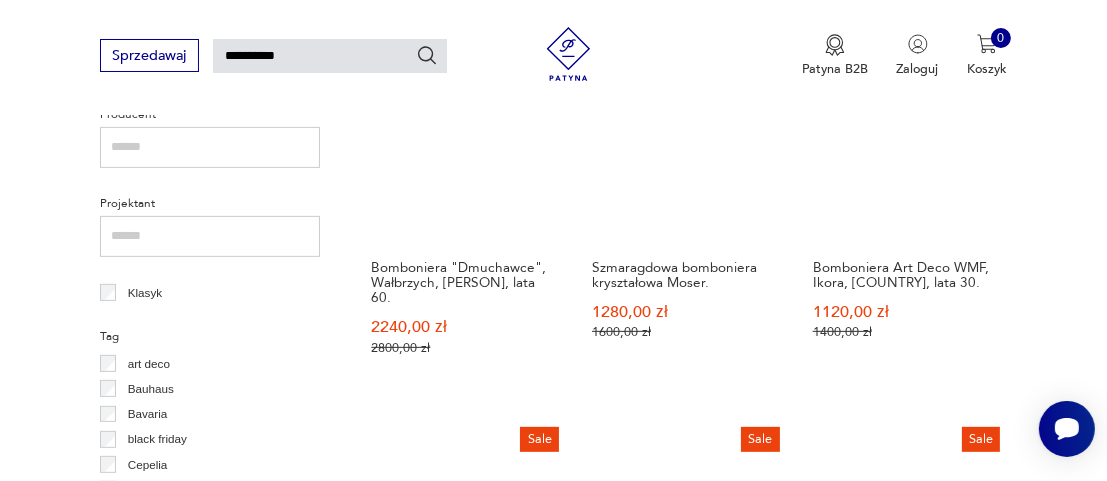 scroll, scrollTop: 949, scrollLeft: 0, axis: vertical 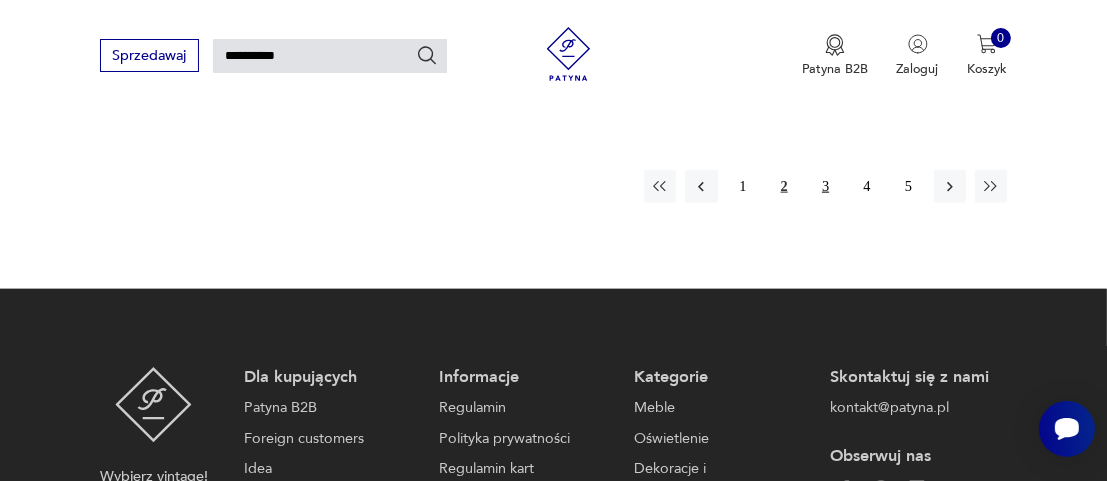 click on "3" at bounding box center [825, 186] 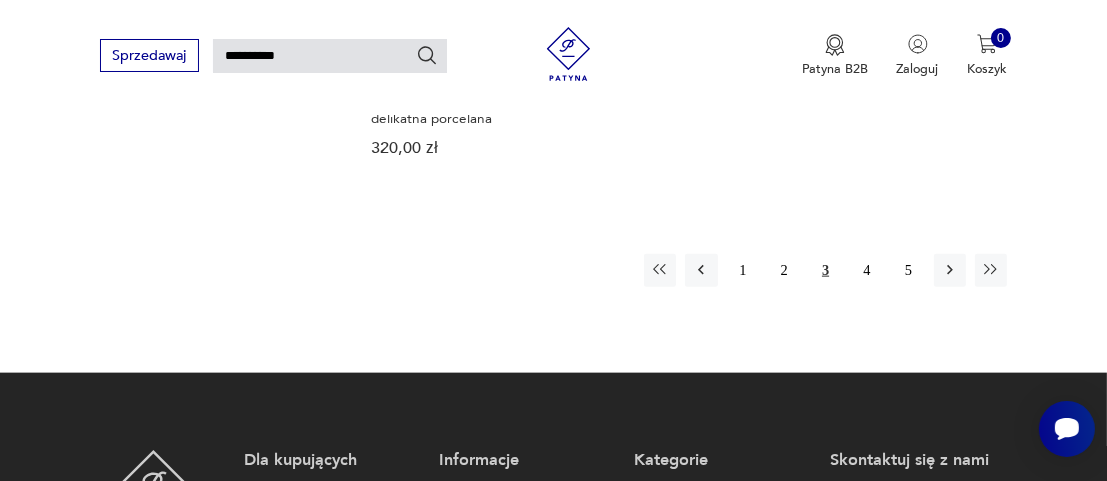 scroll, scrollTop: 2349, scrollLeft: 0, axis: vertical 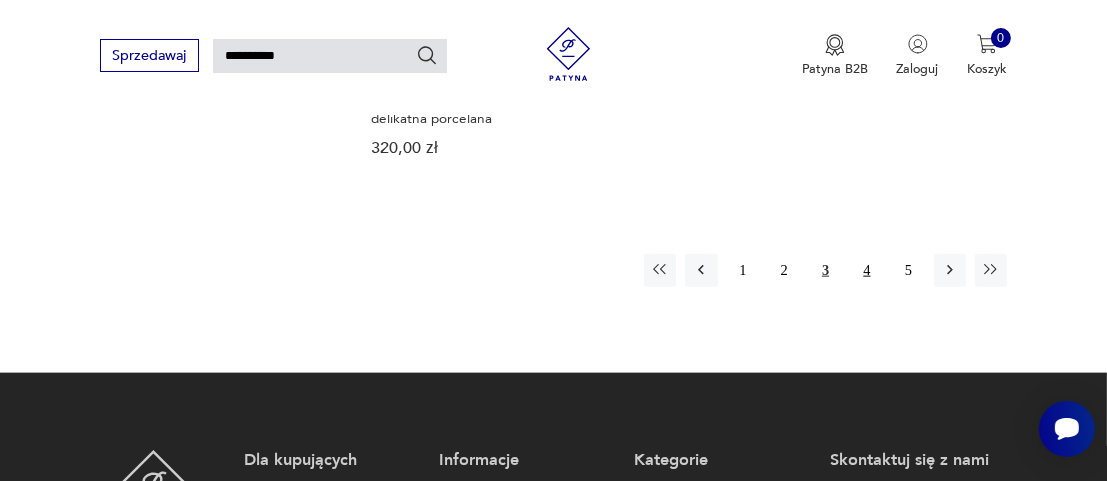 click on "4" at bounding box center (867, 270) 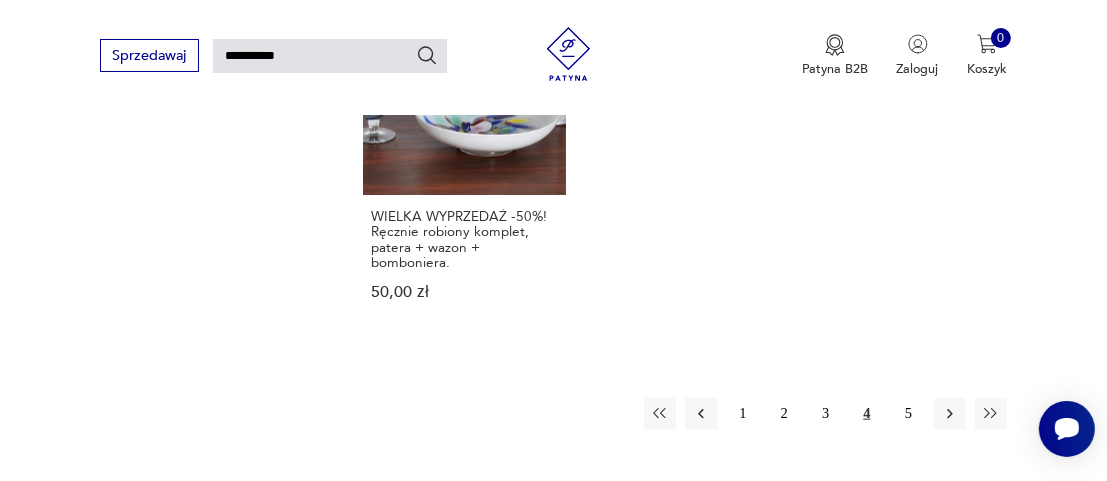 scroll, scrollTop: 2249, scrollLeft: 0, axis: vertical 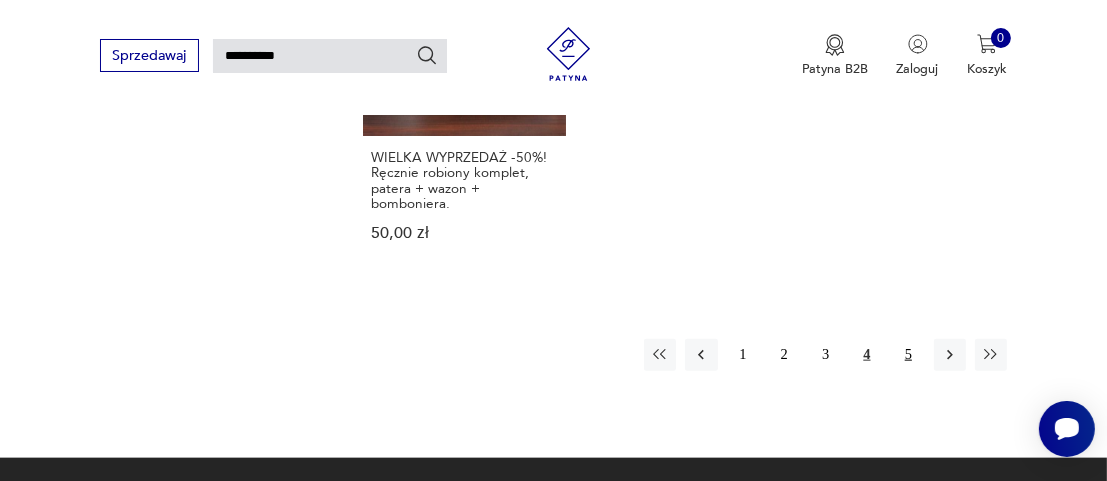 click on "5" at bounding box center [908, 355] 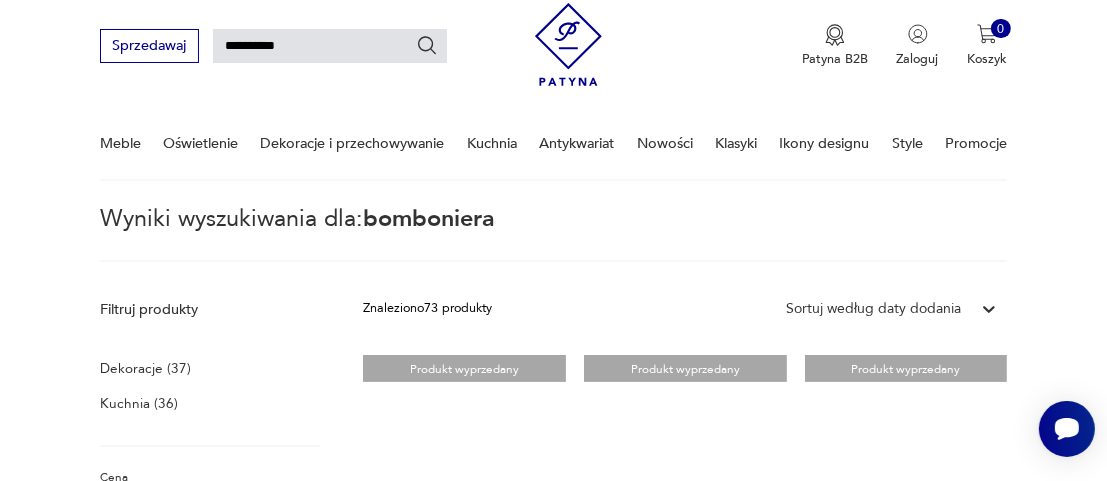 scroll, scrollTop: 0, scrollLeft: 0, axis: both 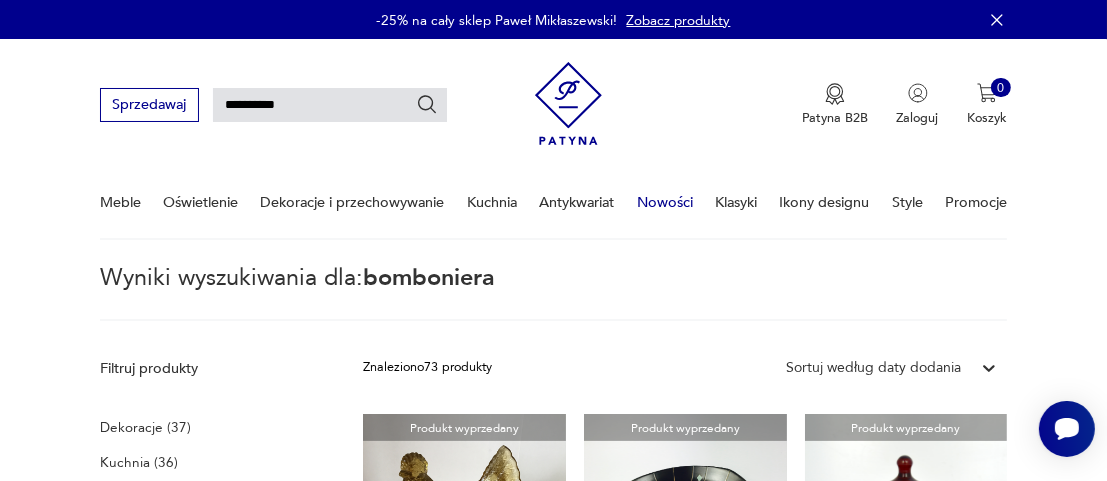 click on "Nowości" at bounding box center (665, 202) 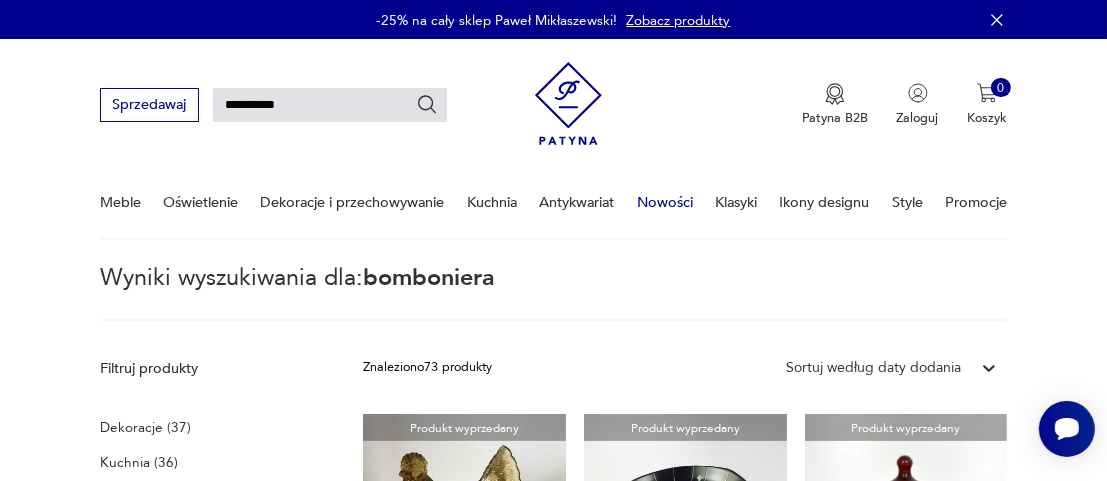 type 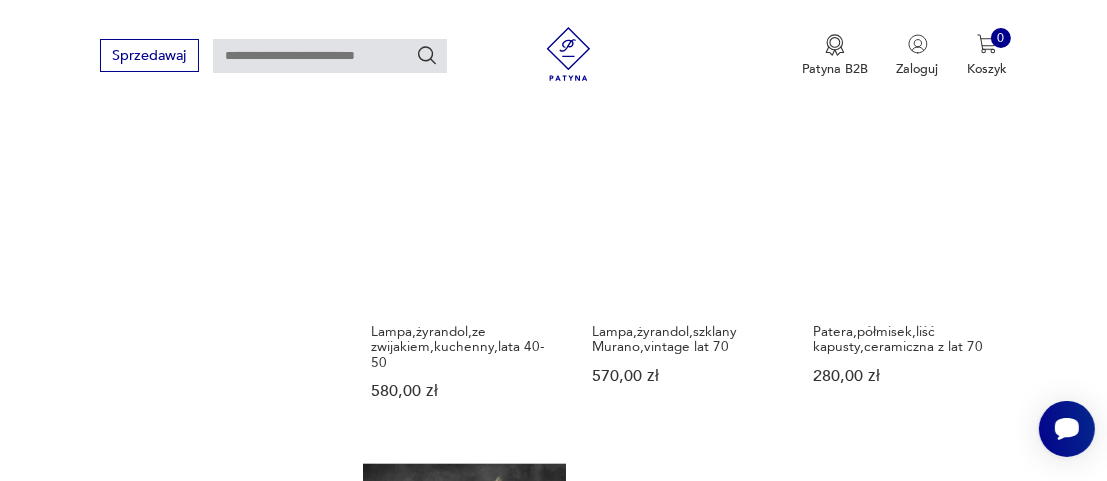 scroll, scrollTop: 2249, scrollLeft: 0, axis: vertical 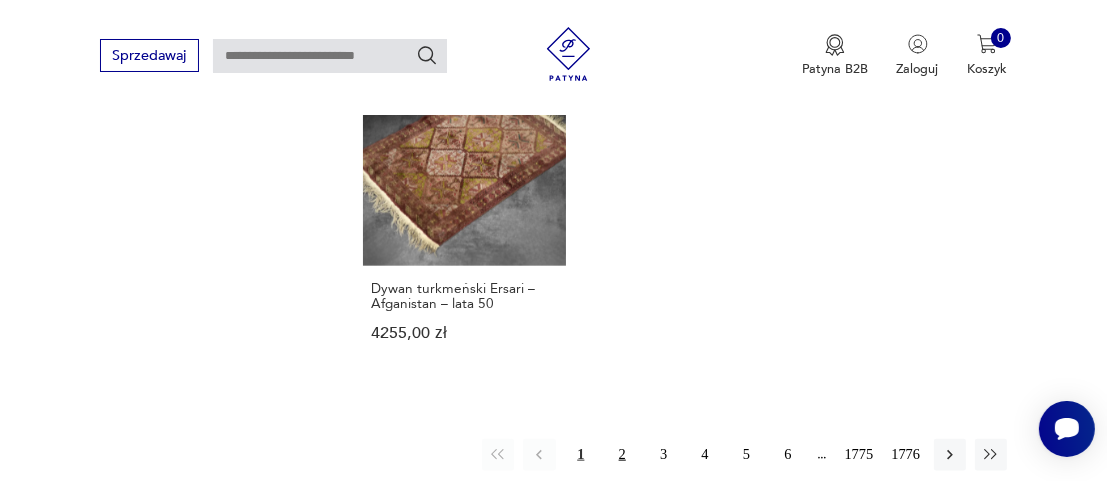 click on "2" at bounding box center (622, 455) 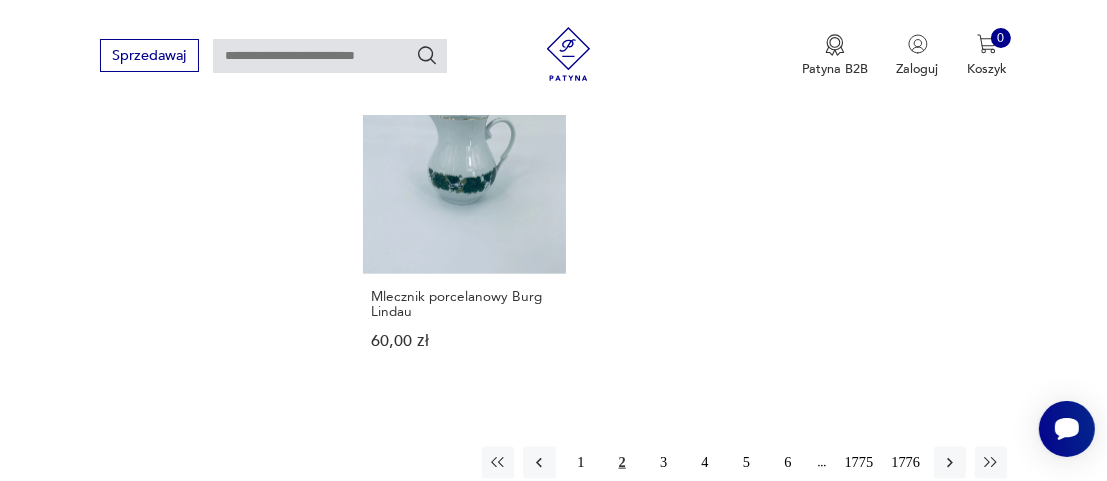 scroll, scrollTop: 2363, scrollLeft: 0, axis: vertical 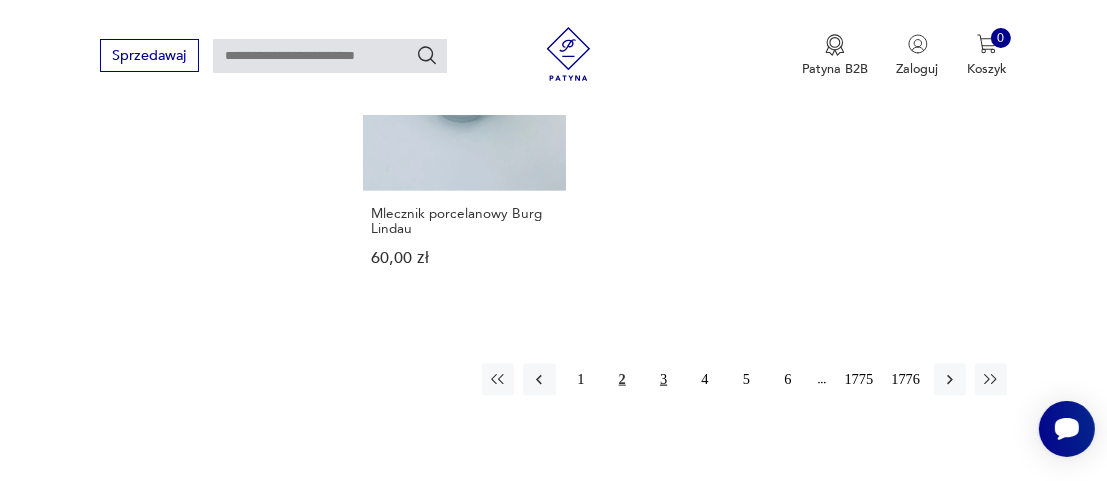 click on "3" at bounding box center [663, 380] 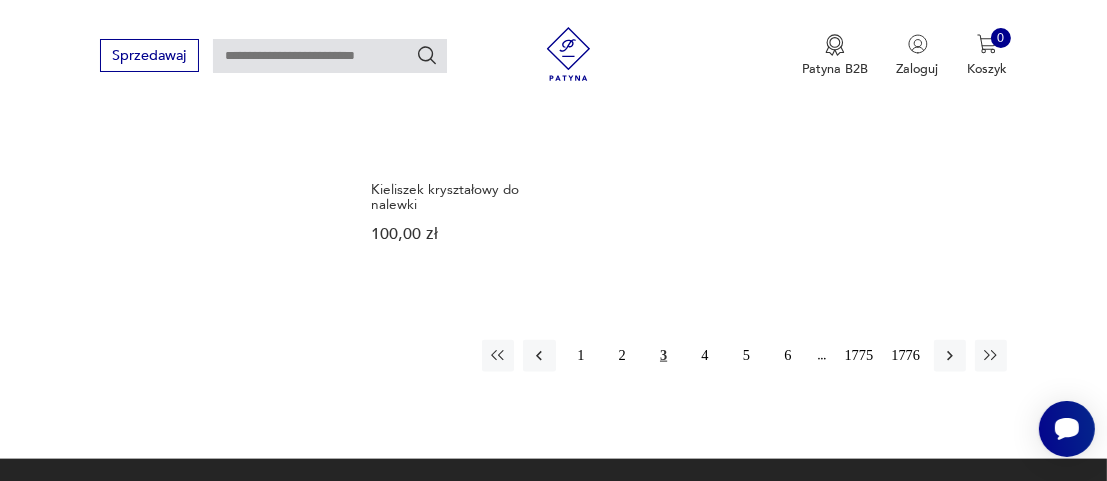scroll, scrollTop: 2418, scrollLeft: 0, axis: vertical 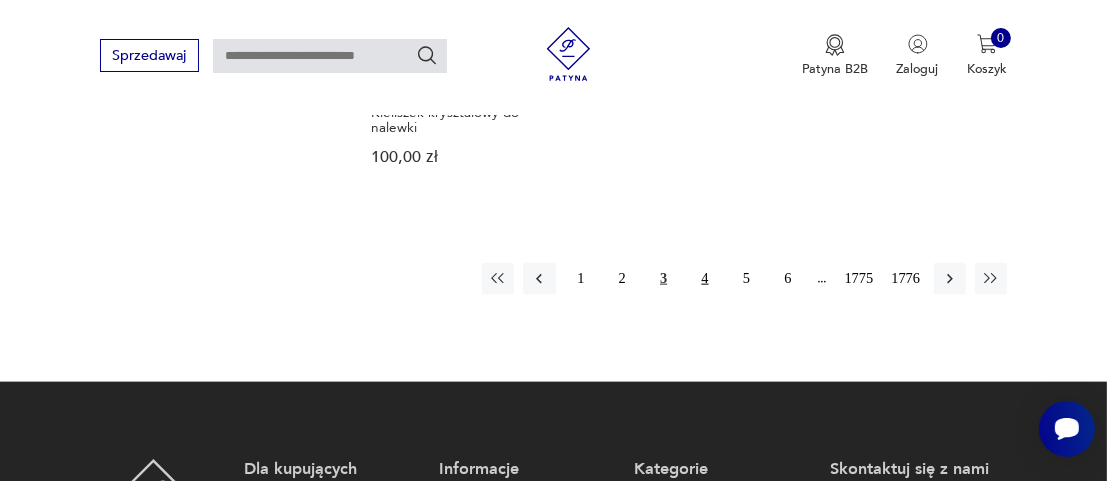 click on "4" at bounding box center (705, 279) 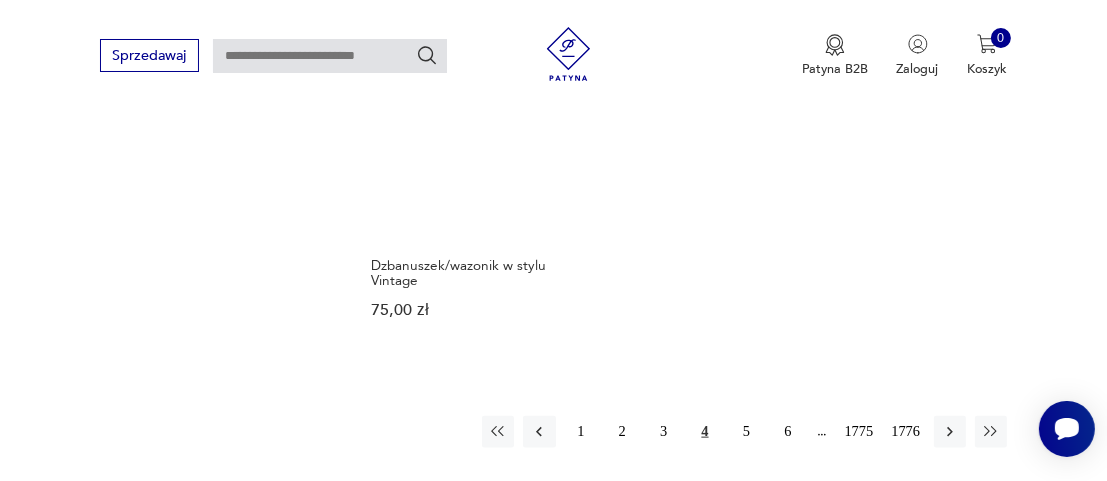 scroll, scrollTop: 2317, scrollLeft: 0, axis: vertical 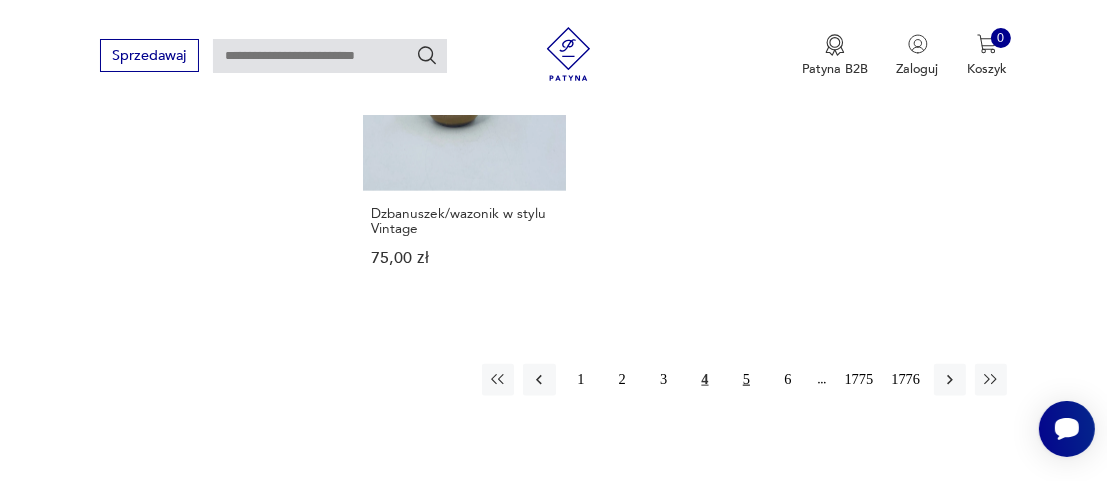 click on "5" at bounding box center [746, 380] 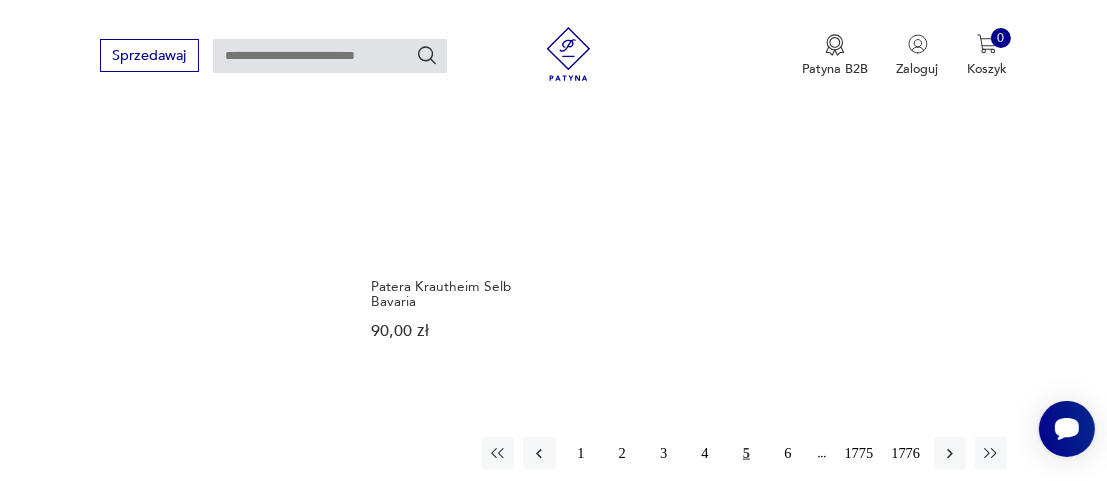 scroll, scrollTop: 2317, scrollLeft: 0, axis: vertical 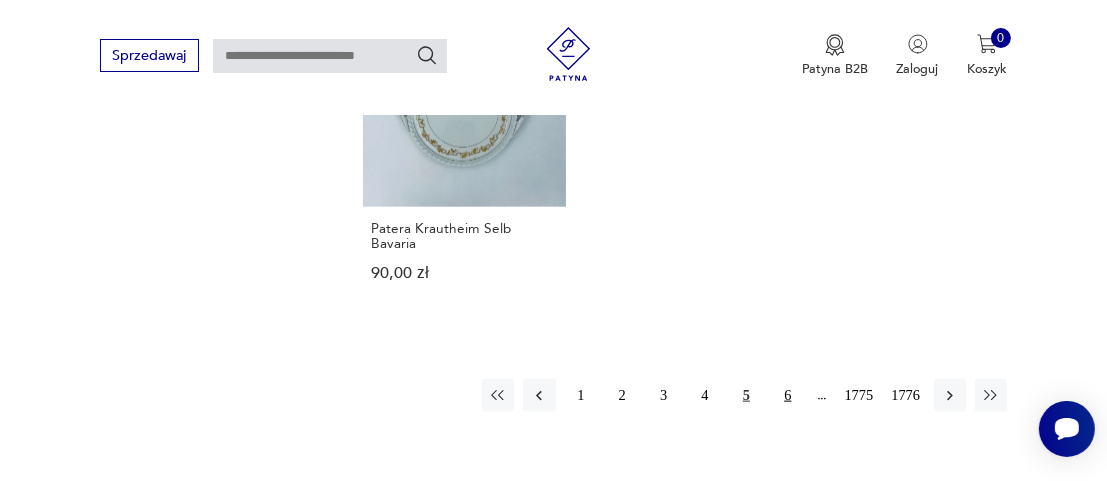 click on "6" at bounding box center (788, 395) 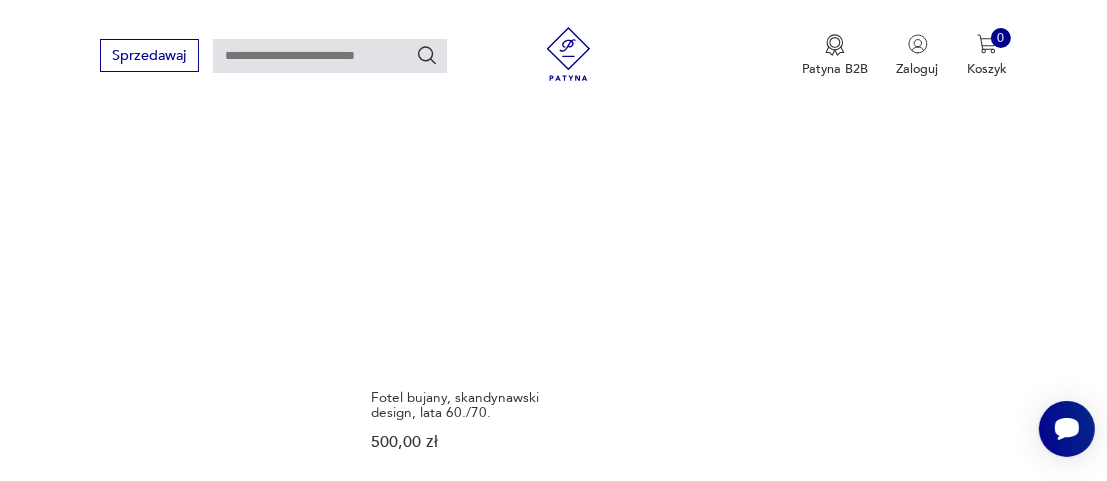 scroll, scrollTop: 2317, scrollLeft: 0, axis: vertical 